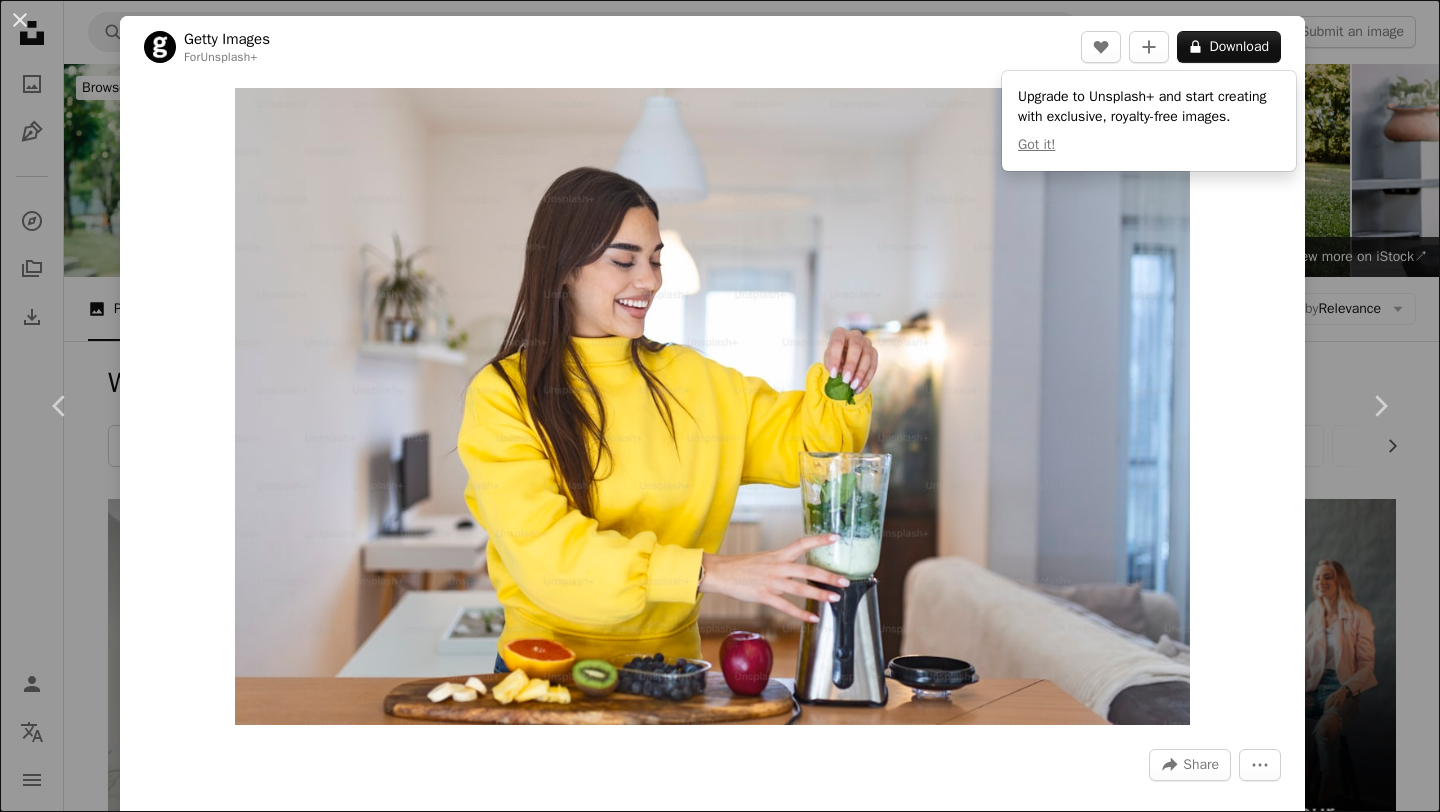 scroll, scrollTop: 2786, scrollLeft: 0, axis: vertical 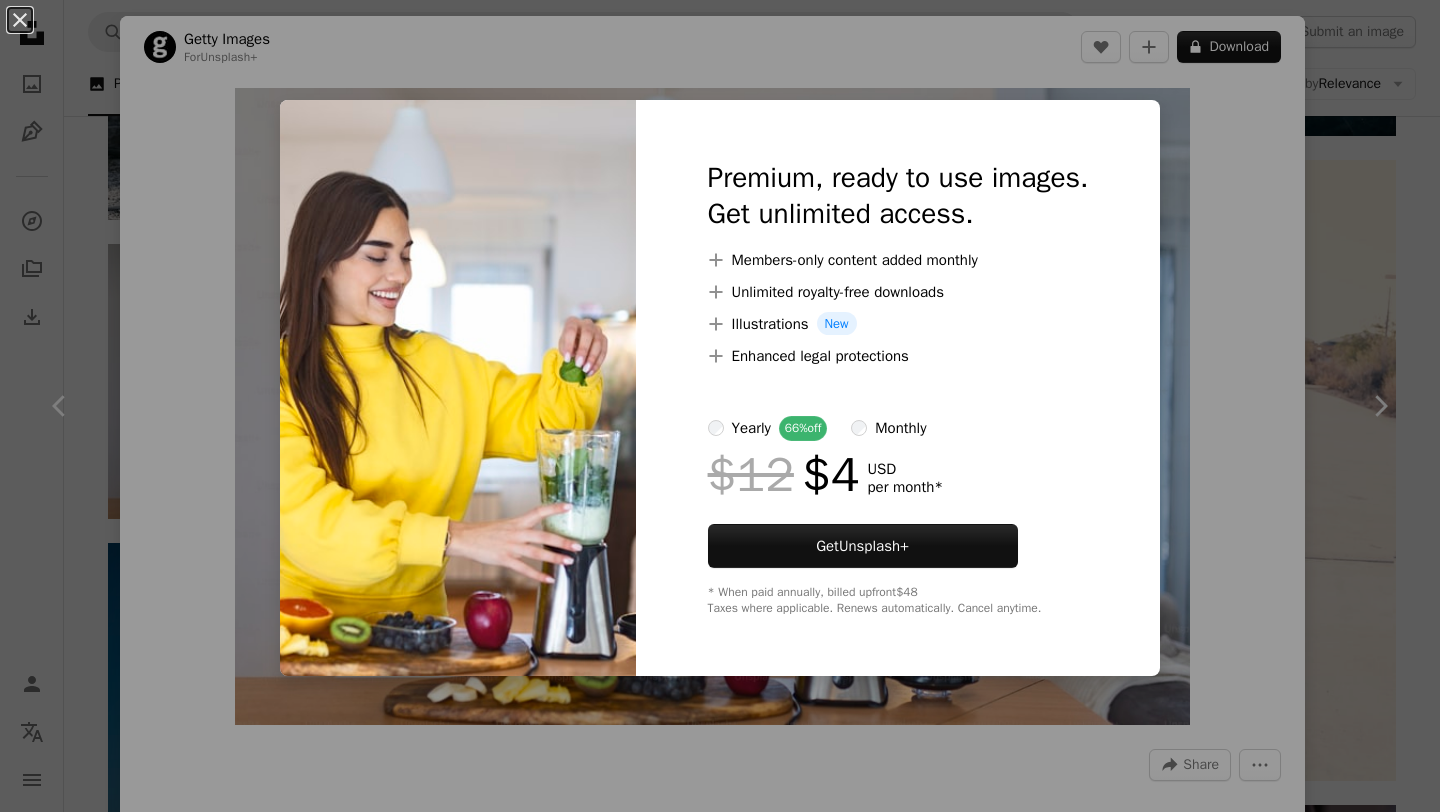 click on "An X shape Premium, ready to use images. Get unlimited access. A plus sign Members-only content added monthly A plus sign Unlimited royalty-free downloads A plus sign Illustrations  New A plus sign Enhanced legal protections yearly 66%  off monthly $12   $4 USD per month * Get  Unsplash+ * When paid annually, billed upfront  $48 Taxes where applicable. Renews automatically. Cancel anytime." at bounding box center (720, 406) 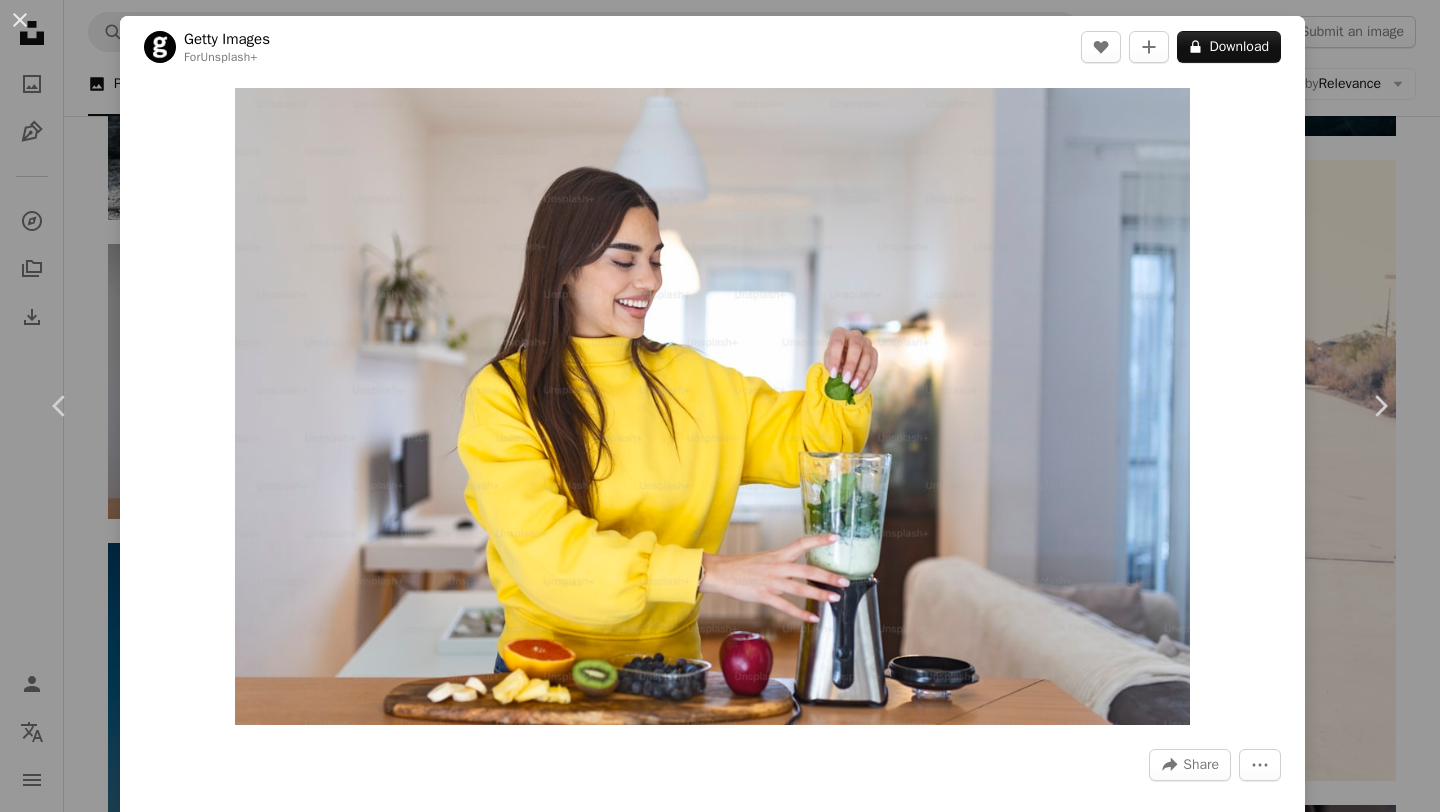 click on "An X shape Chevron left Chevron right Getty Images For Unsplash+ A heart A plus sign A lock Download Zoom in A forward-right arrow Share More Actions Calendar outlined Published on [MONTH] [DAY], [YEAR] Safety Licensed under the Unsplash+ License people fruit women drink vegetable healthy lifestyle smoothie indoors young women blender one woman only green color one person washing females concepts lifestyles freshness plus sign grey Backgrounds From this series Chevron right Plus sign for Unsplash+ Plus sign for Unsplash+ Plus sign for Unsplash+ Related images Plus sign for Unsplash+ A heart A plus sign Getty Images For Unsplash+ A lock Download Plus sign for Unsplash+ A heart A plus sign Getty Images For Unsplash+ A lock Download Plus sign for Unsplash+ A heart A plus sign Getty Images For Unsplash+ A lock Download Plus sign for Unsplash+ A heart A plus sign Getty Images For Unsplash+ A lock Download Plus sign for Unsplash+ A heart A plus sign Getty Images For Unsplash+ A heart A plus sign" at bounding box center [720, 406] 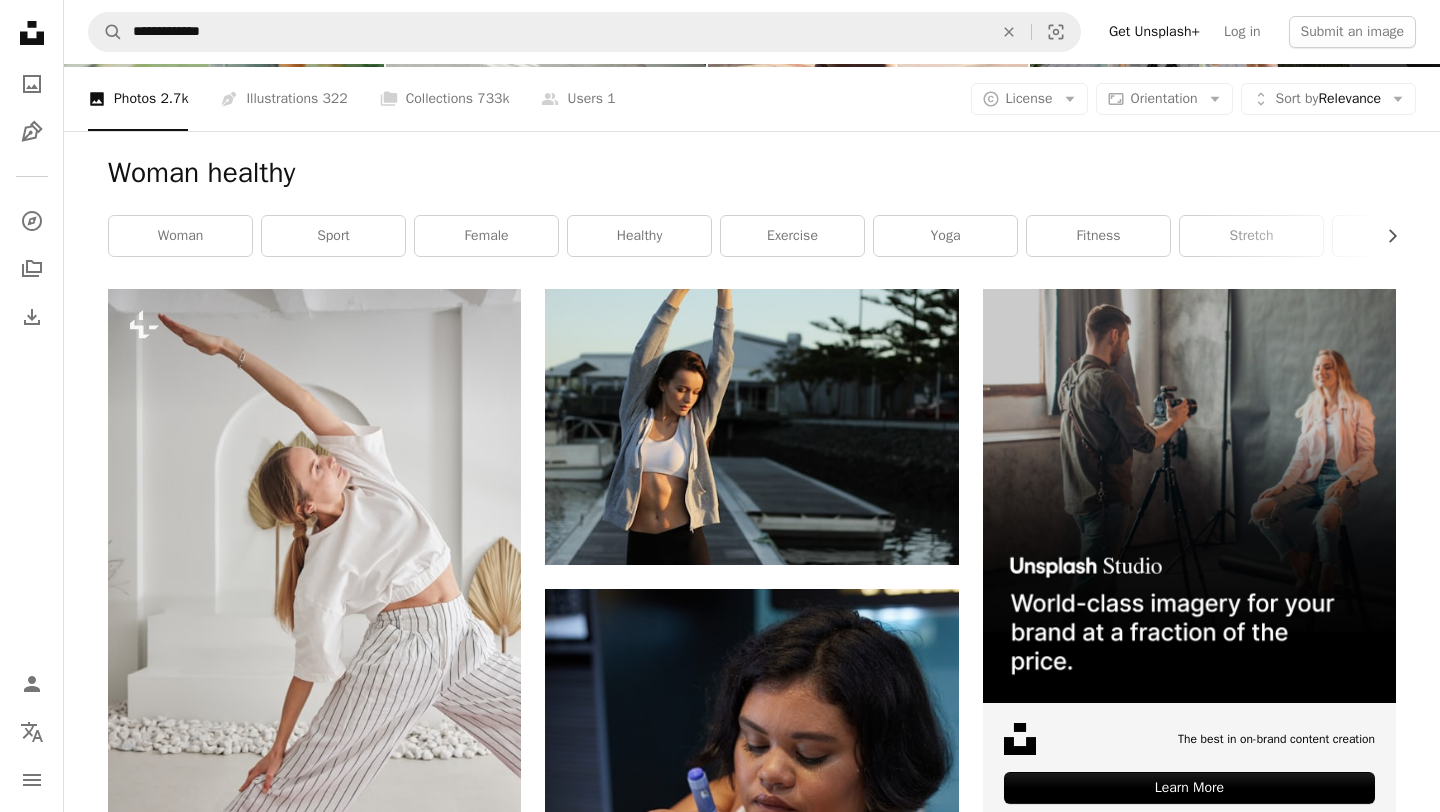 scroll, scrollTop: 0, scrollLeft: 0, axis: both 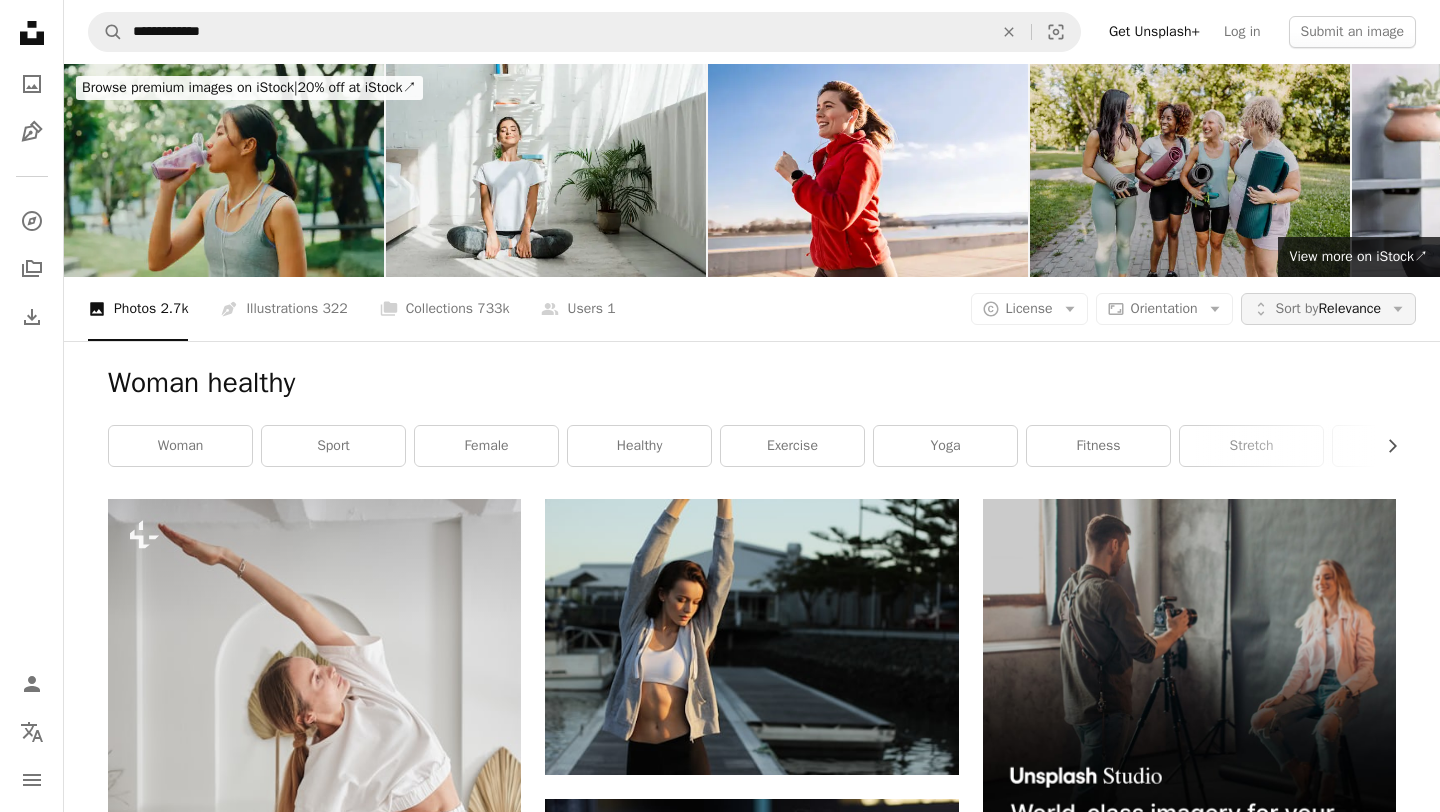 click on "Sort by" at bounding box center (1297, 308) 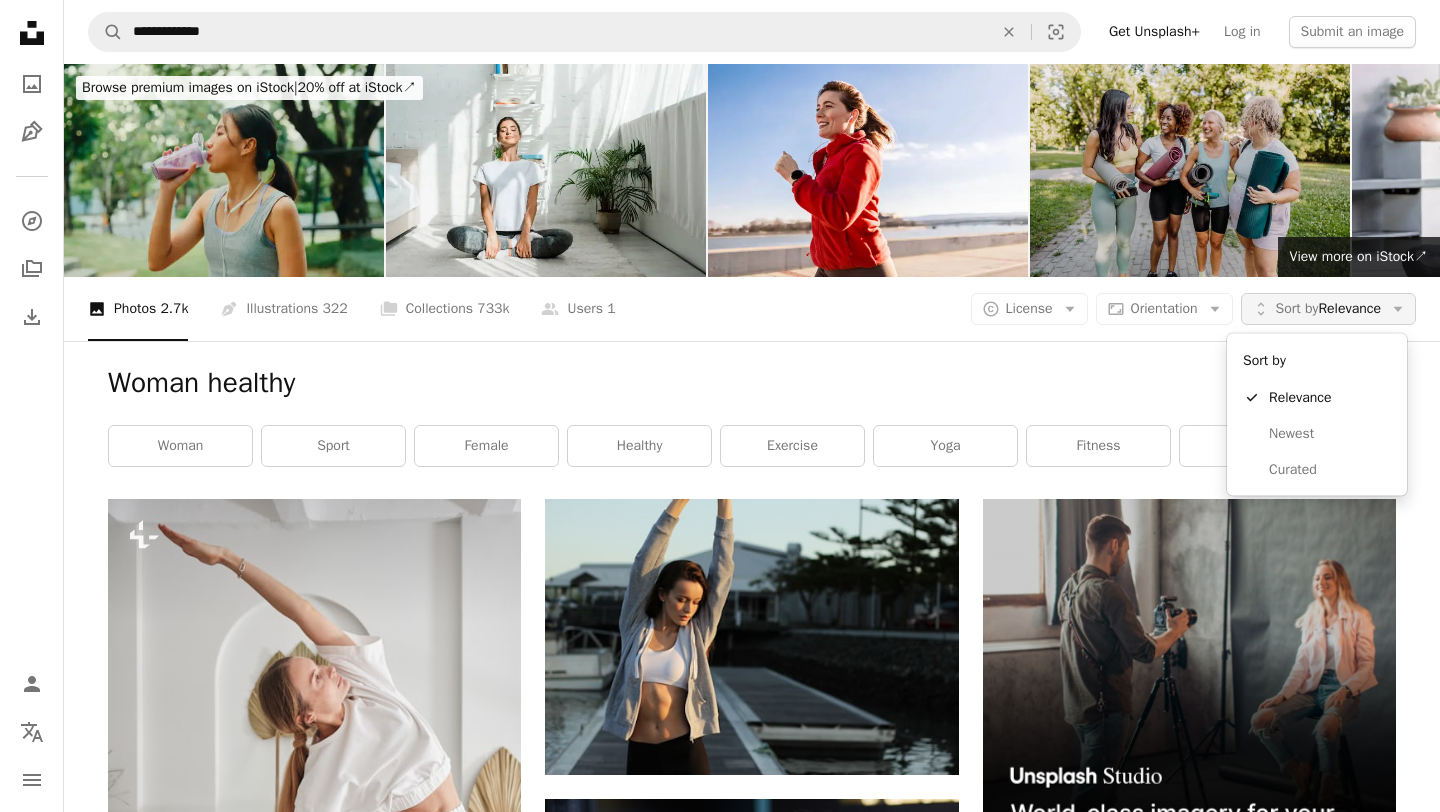 click on "Sort by" at bounding box center [1297, 308] 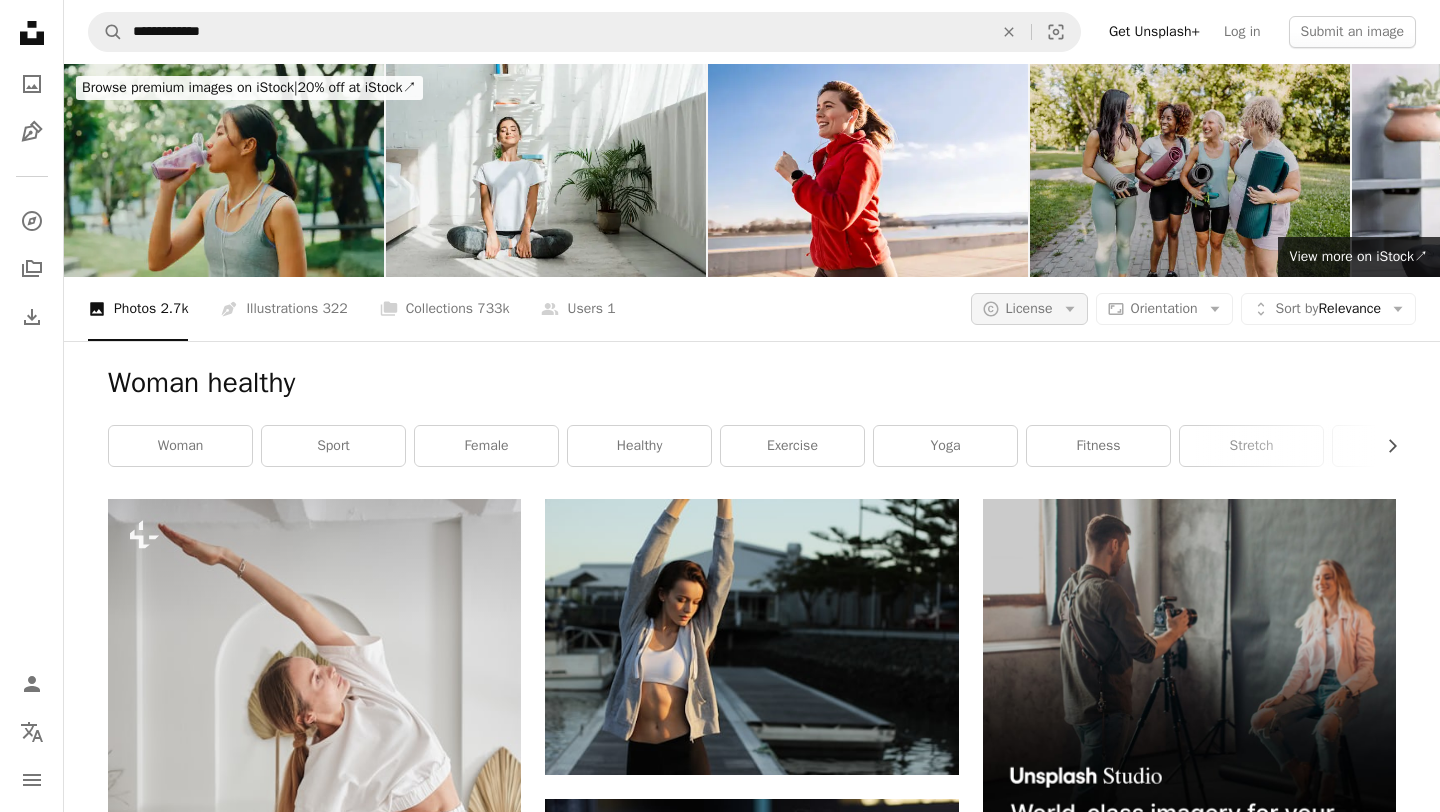 click on "Arrow down" 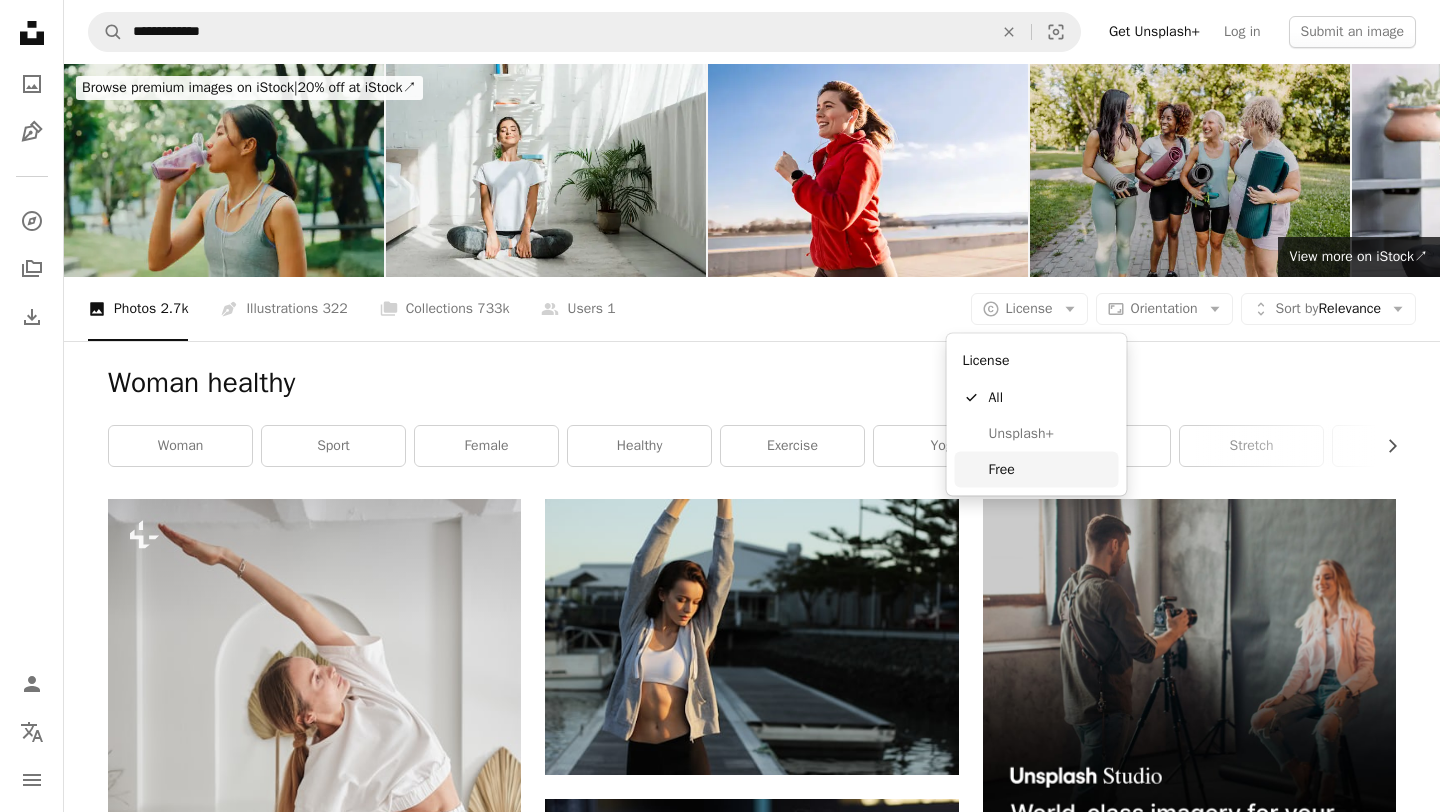 click on "Free" at bounding box center (1050, 469) 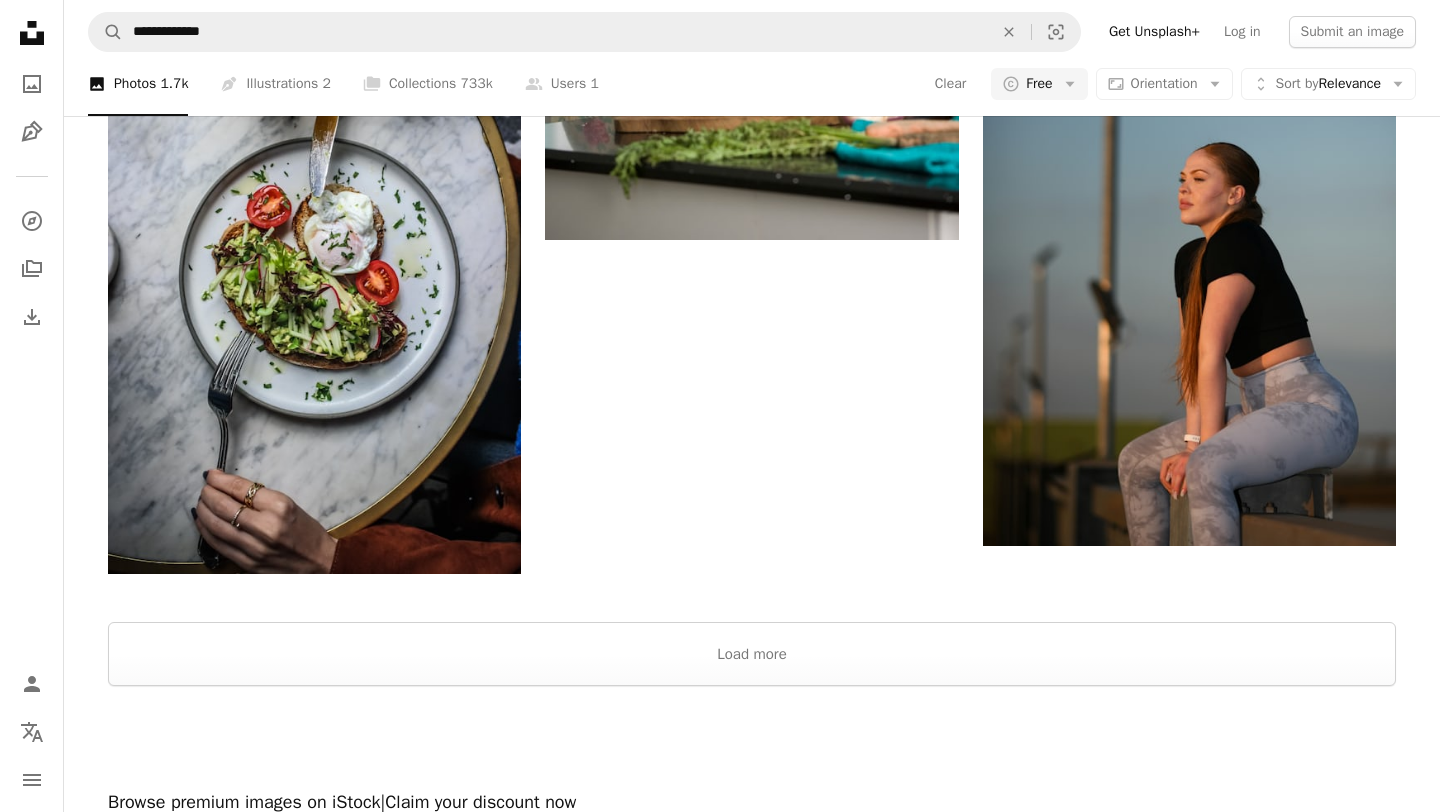 scroll, scrollTop: 3712, scrollLeft: 0, axis: vertical 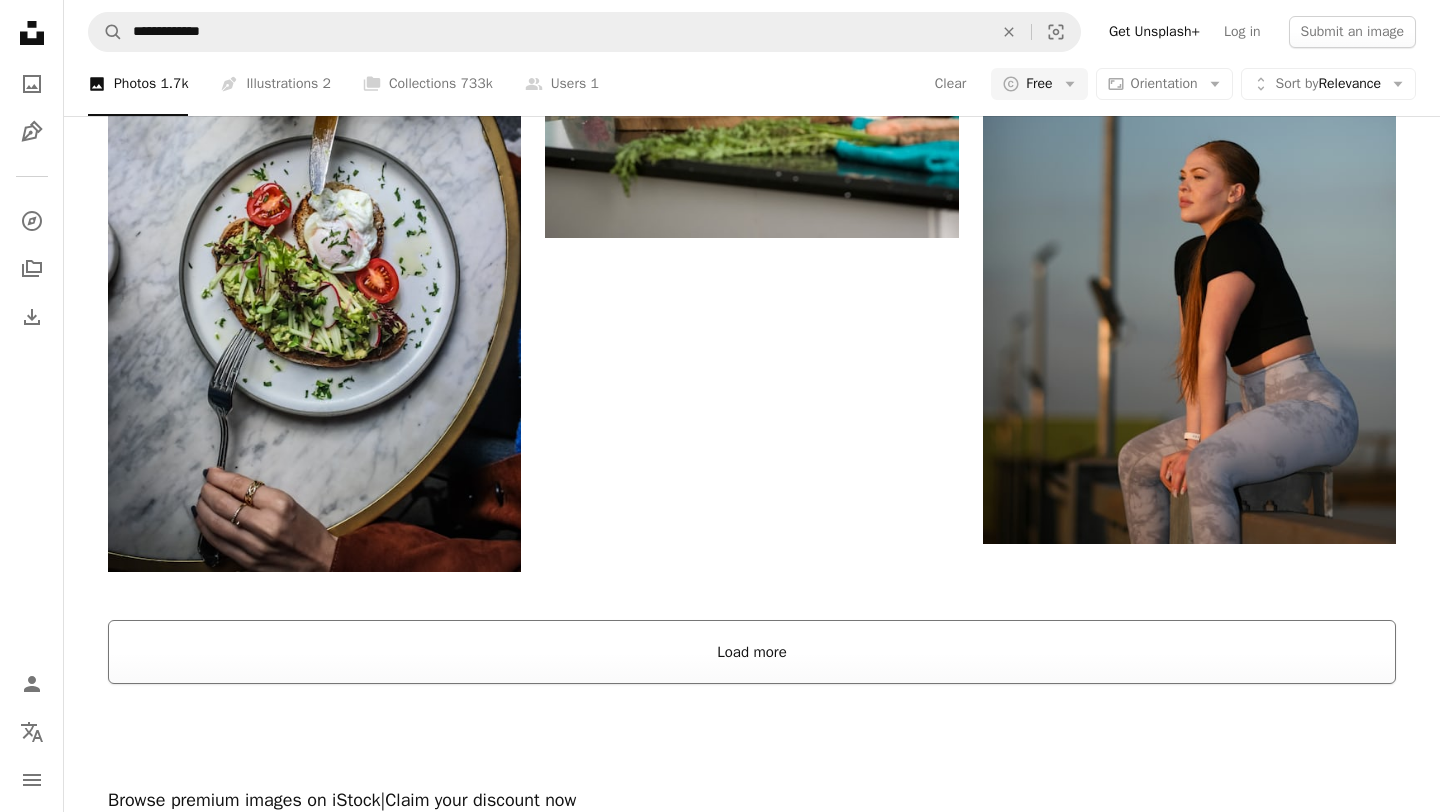 click on "Load more" at bounding box center (752, 652) 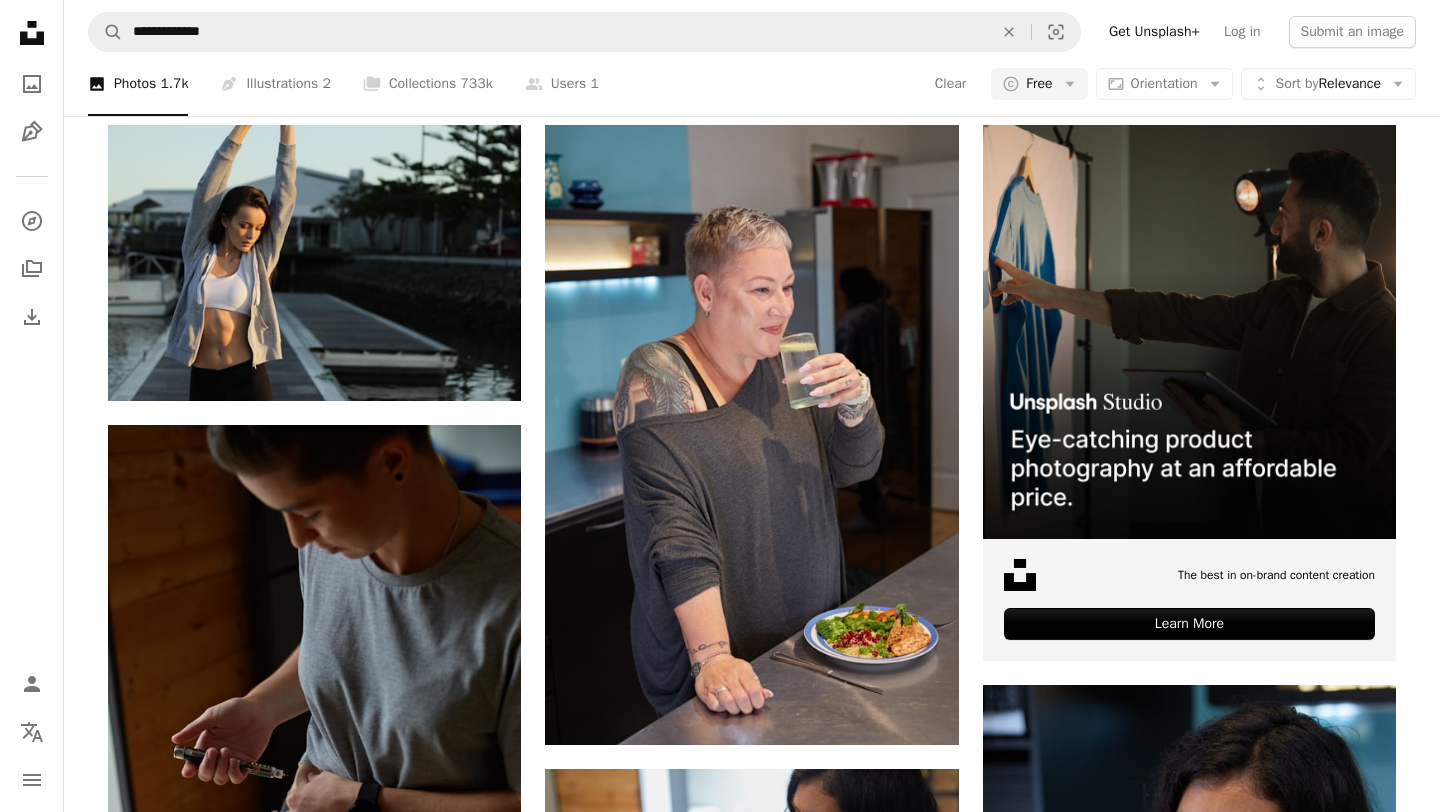 scroll, scrollTop: 0, scrollLeft: 0, axis: both 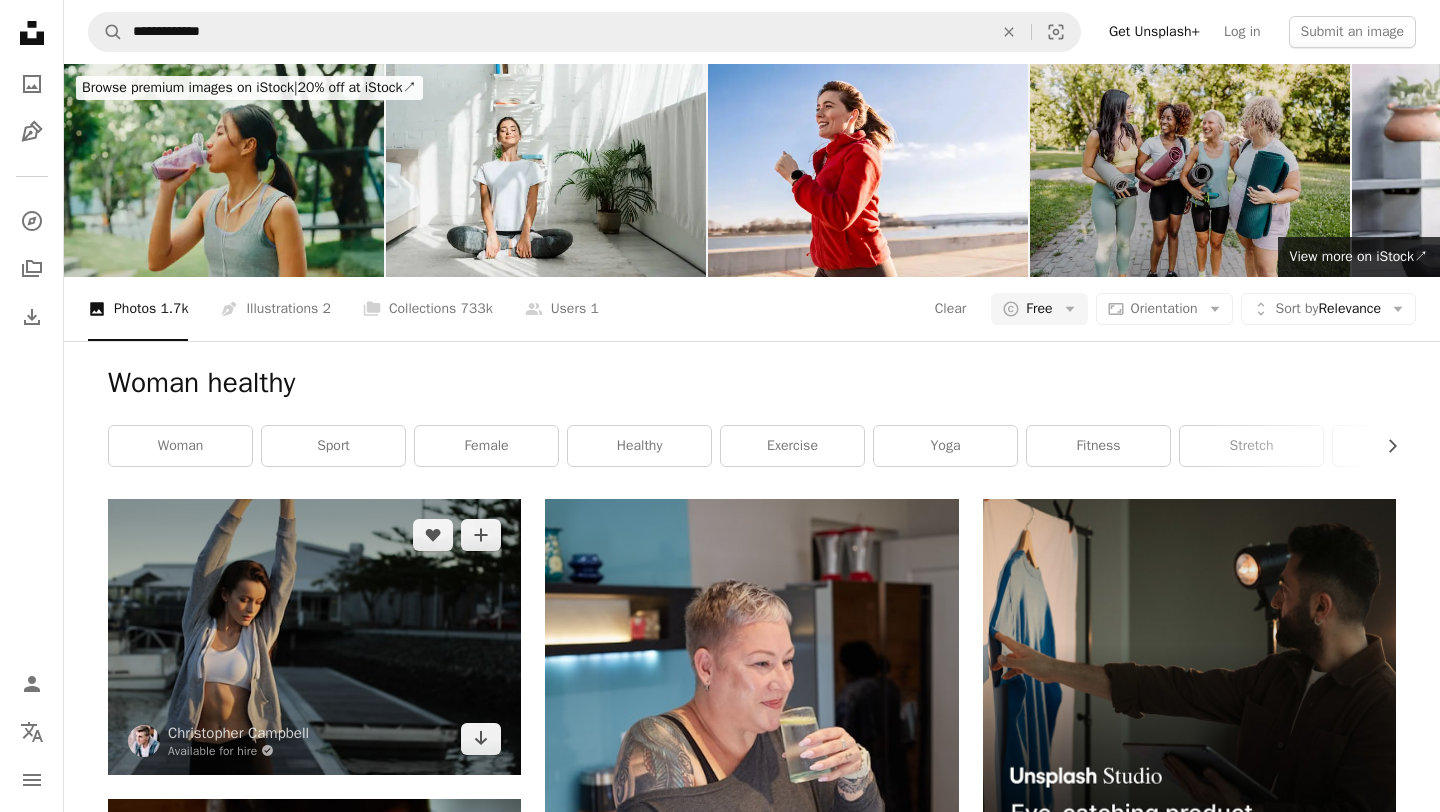 click at bounding box center [314, 636] 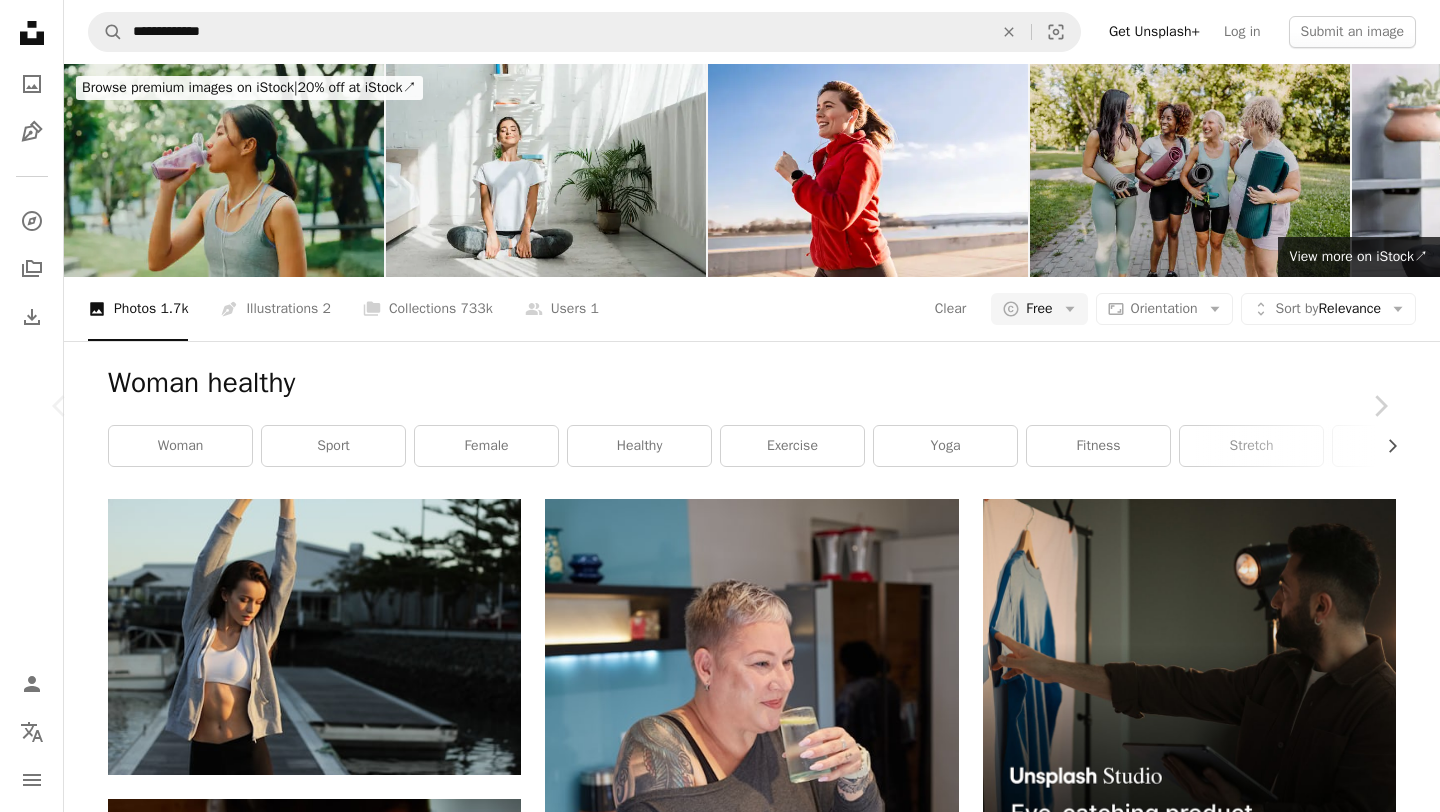 scroll, scrollTop: 1940, scrollLeft: 0, axis: vertical 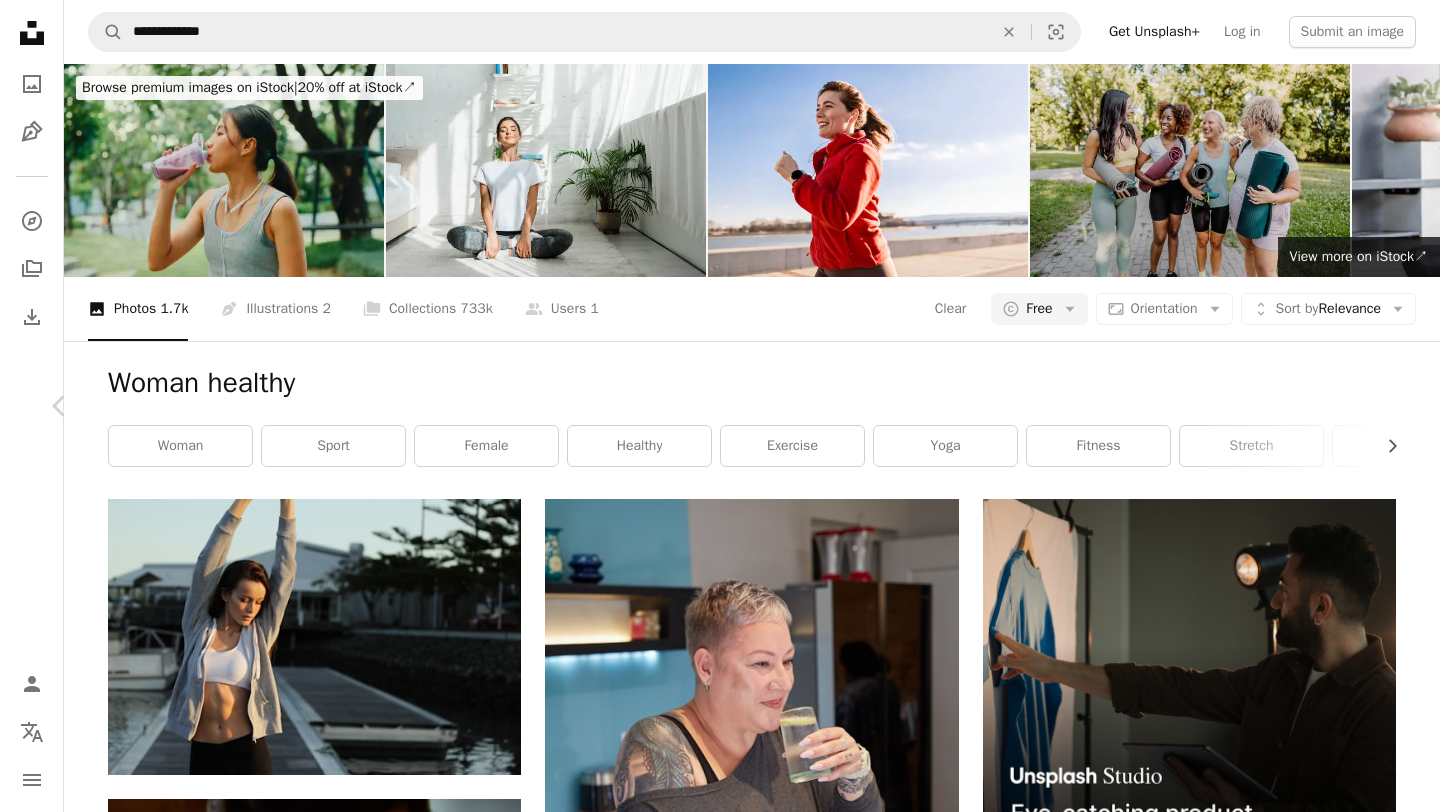 click on "Chevron right" at bounding box center [1380, 406] 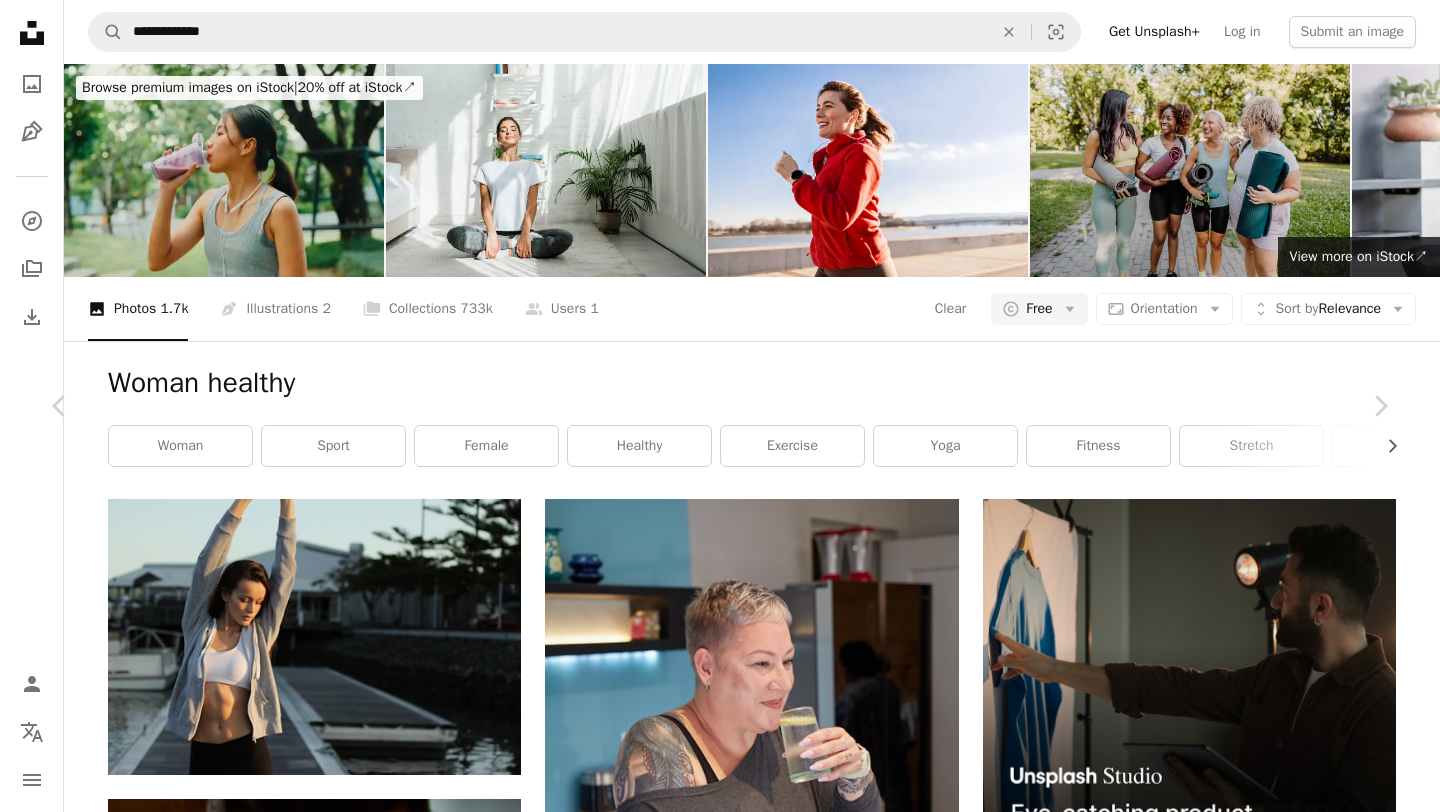 click on "[FIRST] [LAST]" at bounding box center [720, 11544] 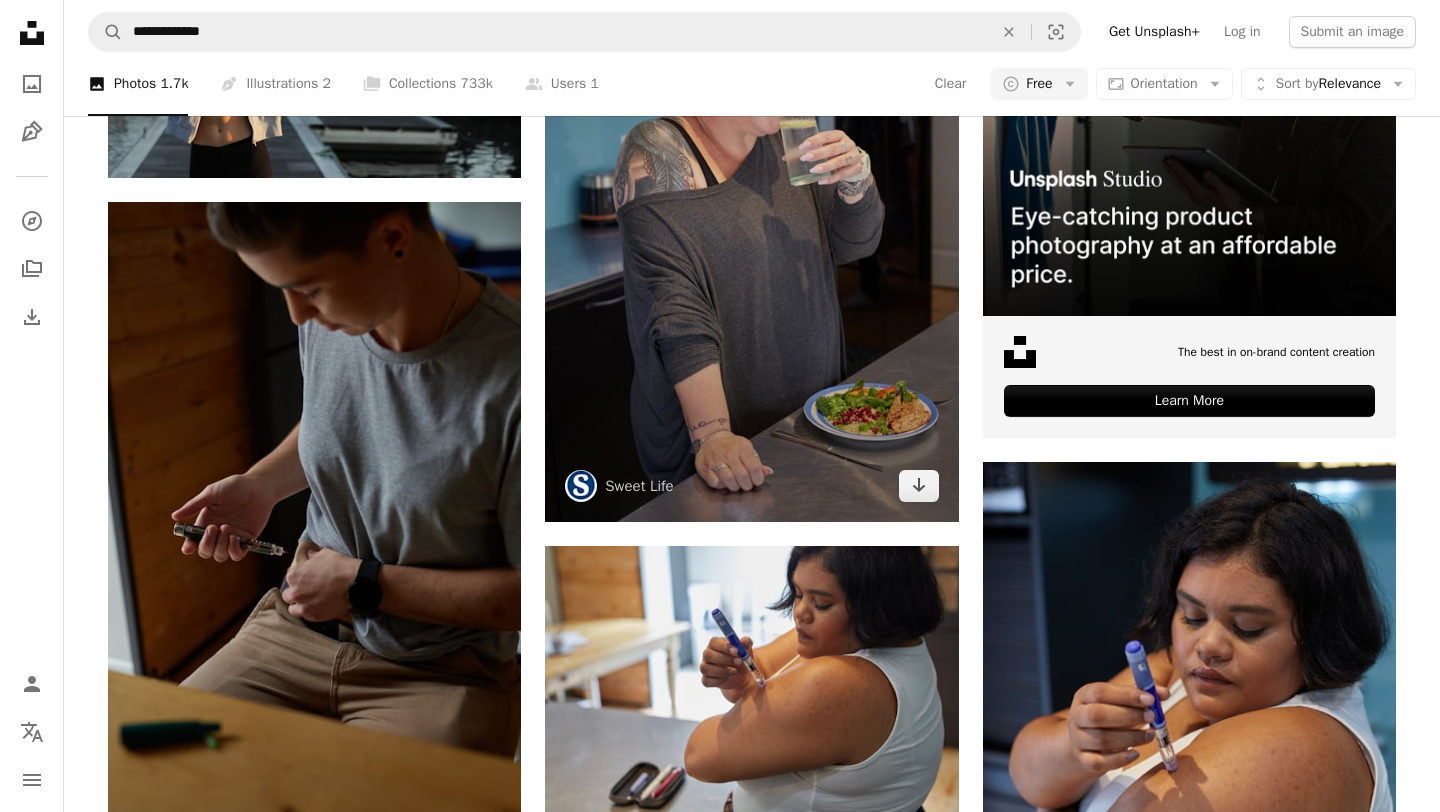 scroll, scrollTop: 564, scrollLeft: 0, axis: vertical 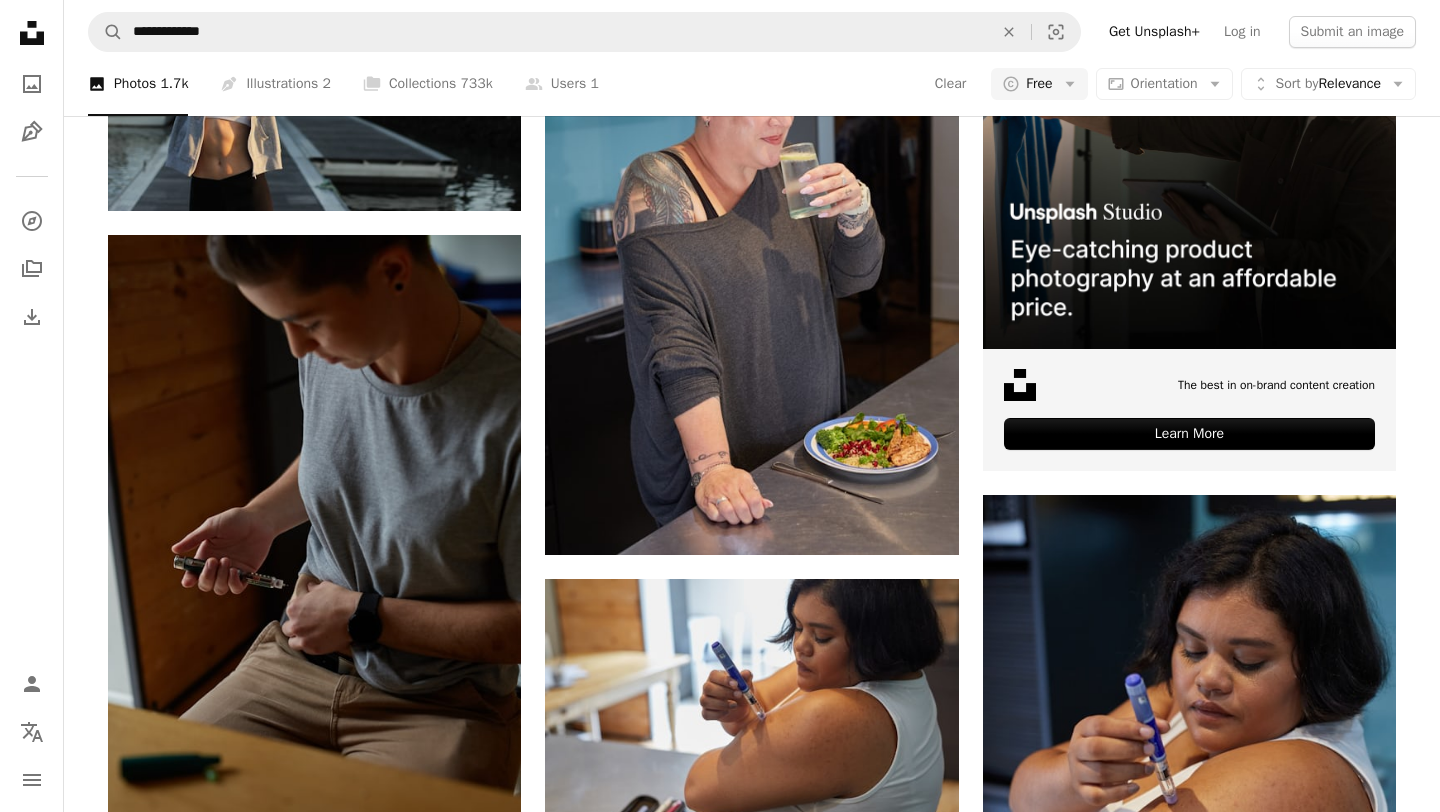 click on "[FIRST] [LAST]" at bounding box center (314, 5058) 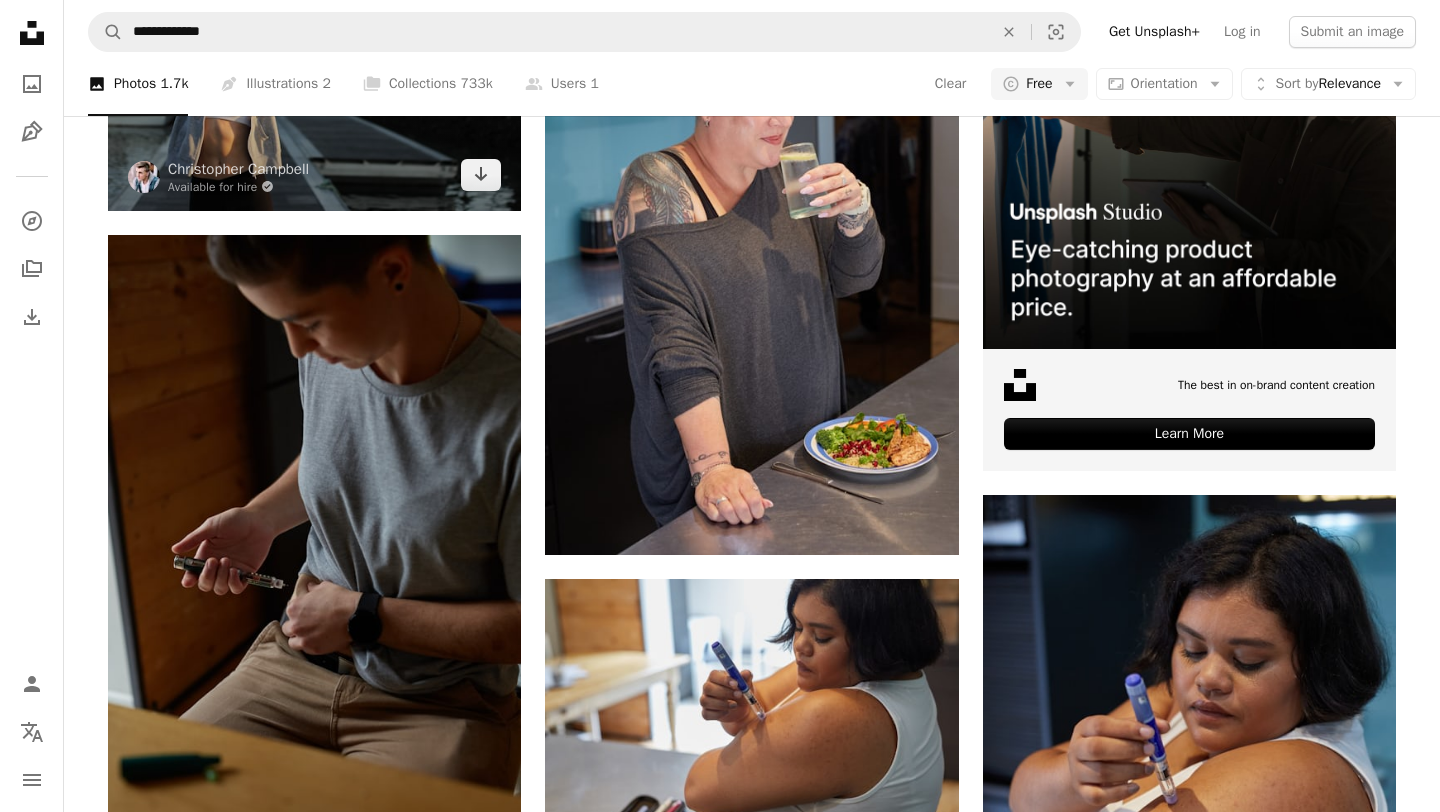 click at bounding box center (314, 72) 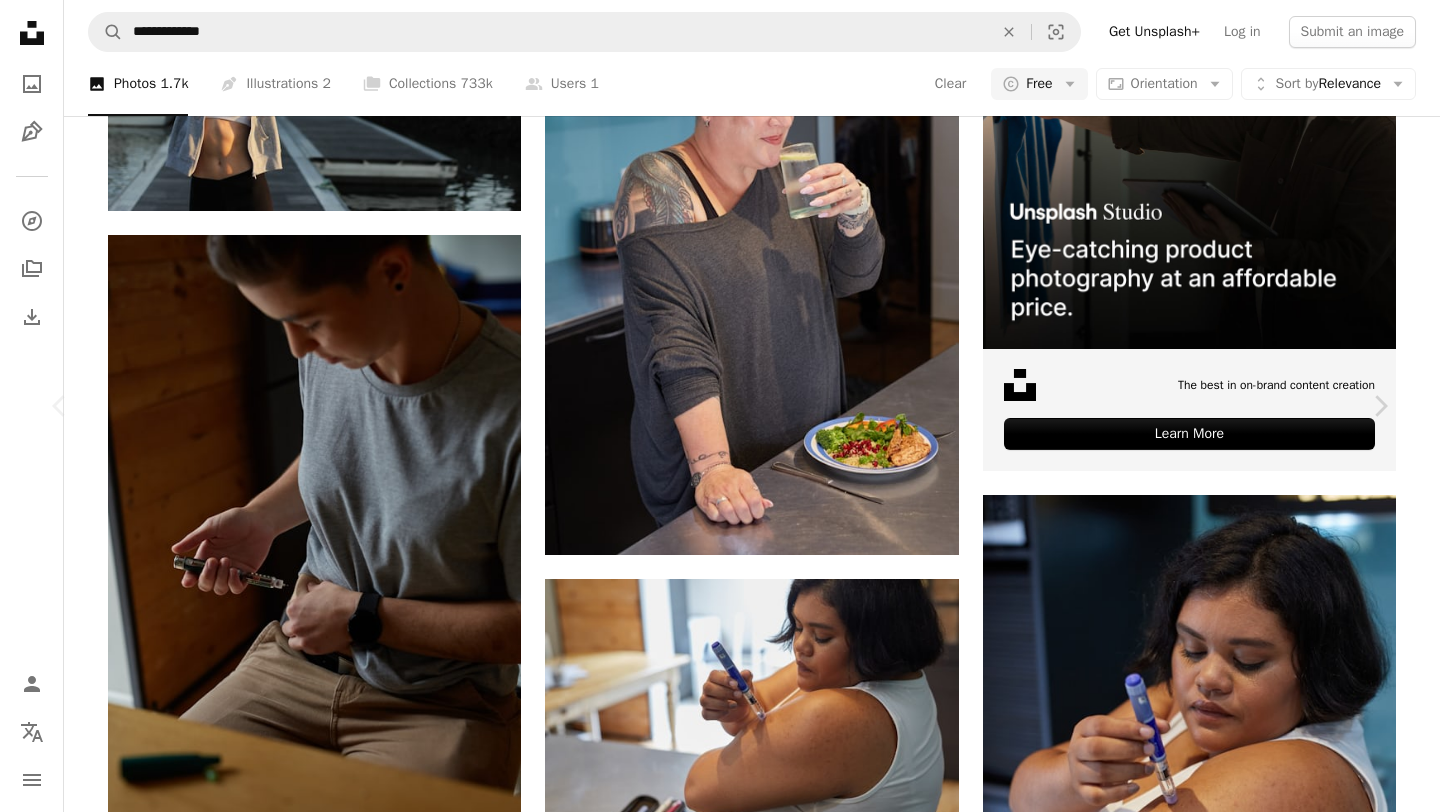 scroll, scrollTop: 4666, scrollLeft: 0, axis: vertical 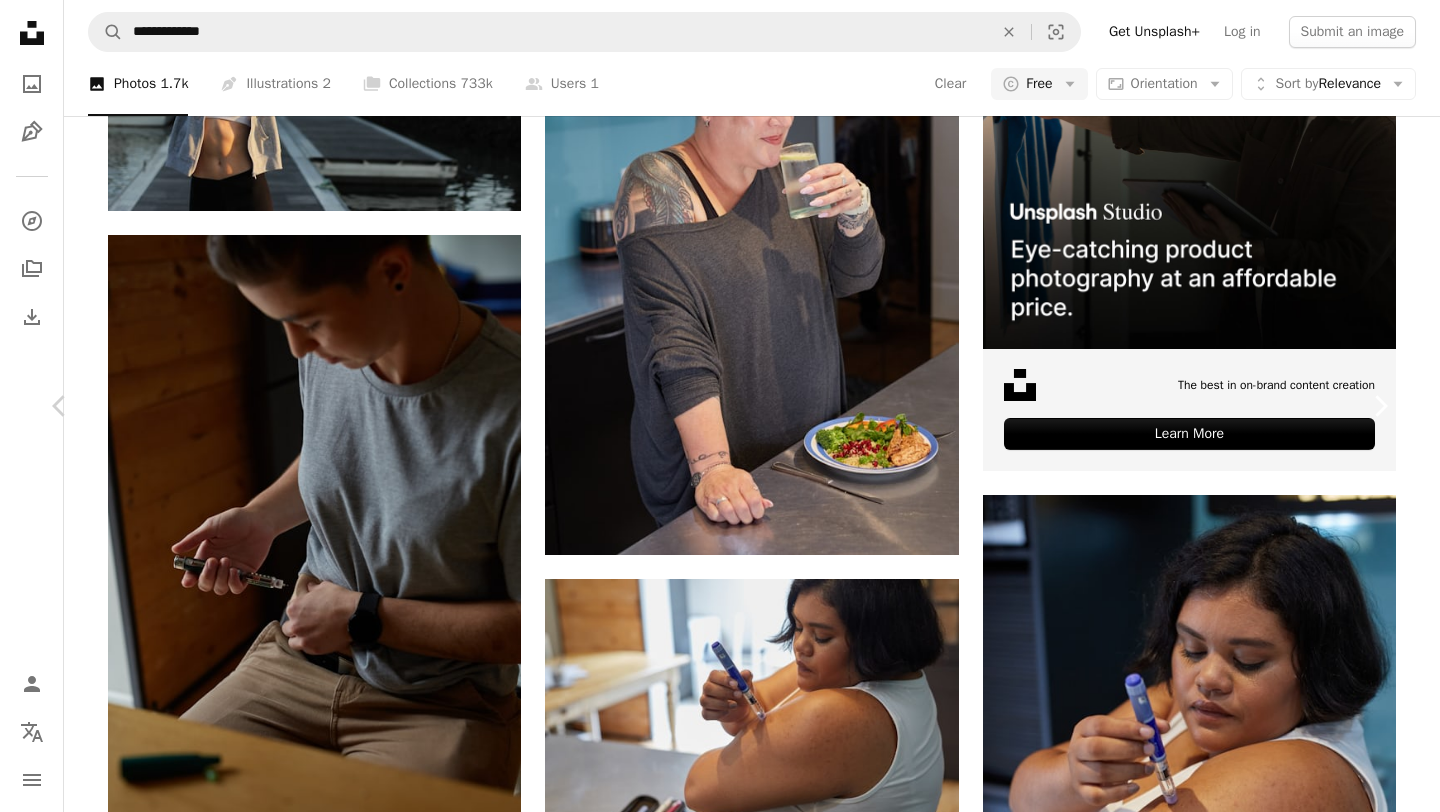 click on "Chevron right" 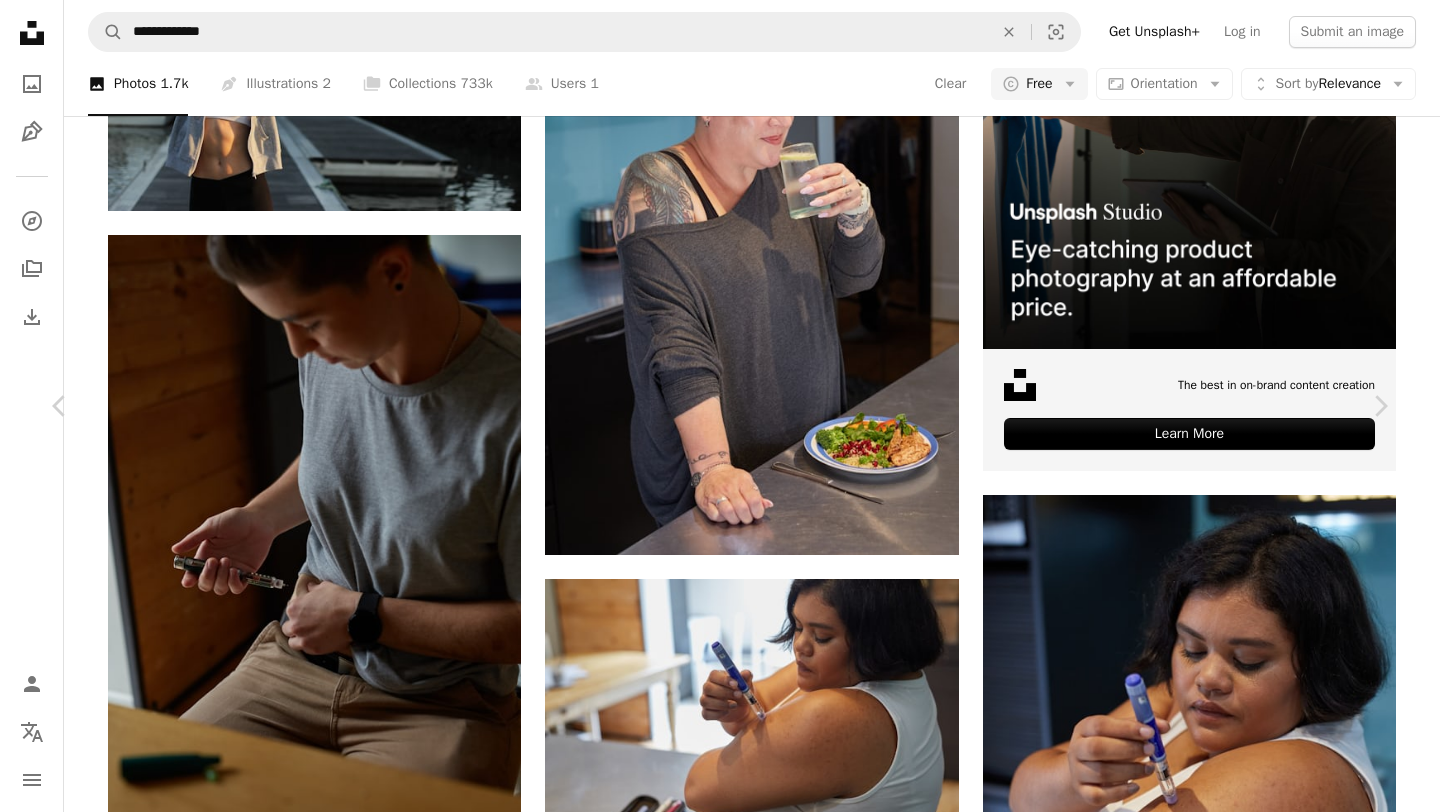 click on "An X shape" at bounding box center (20, 20) 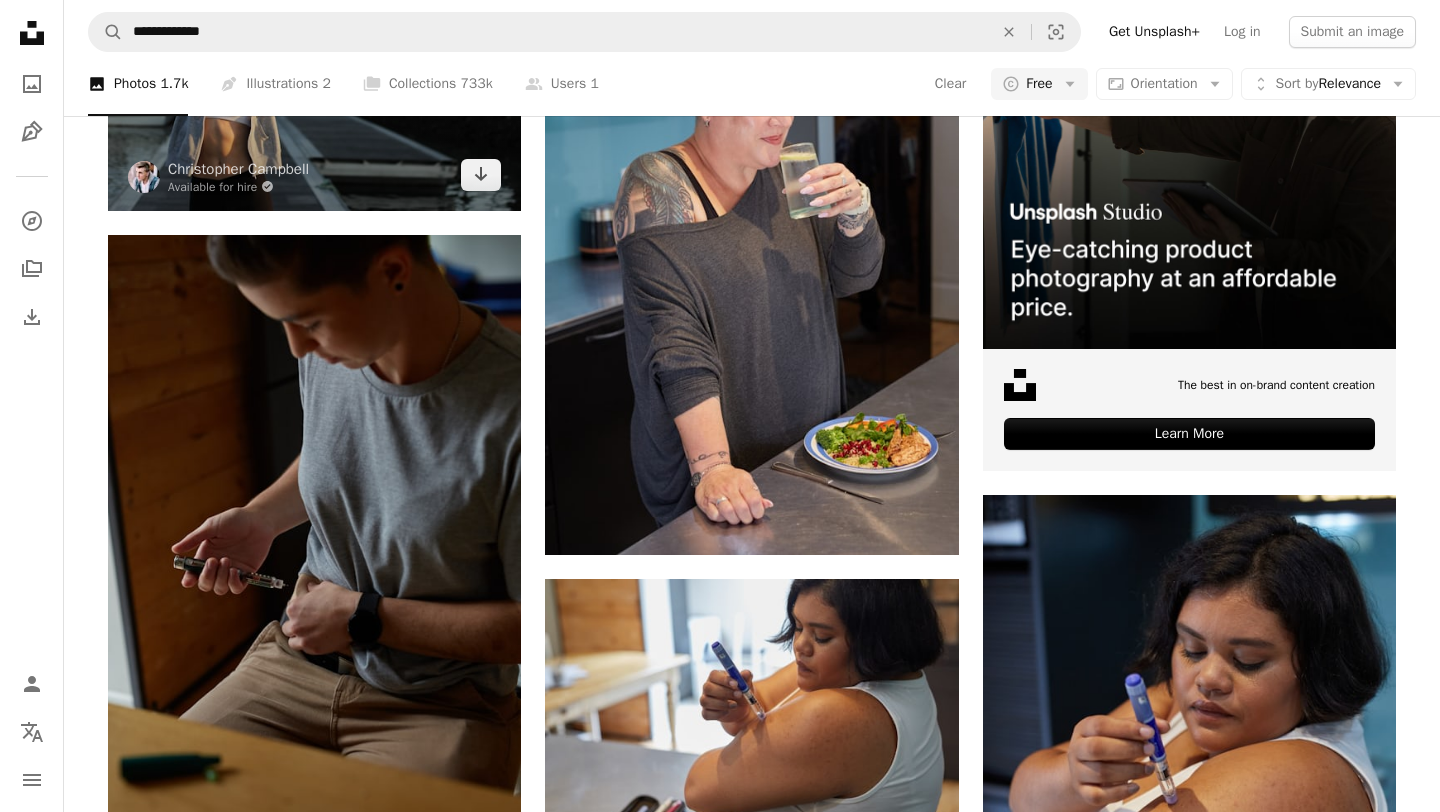 click at bounding box center (314, 72) 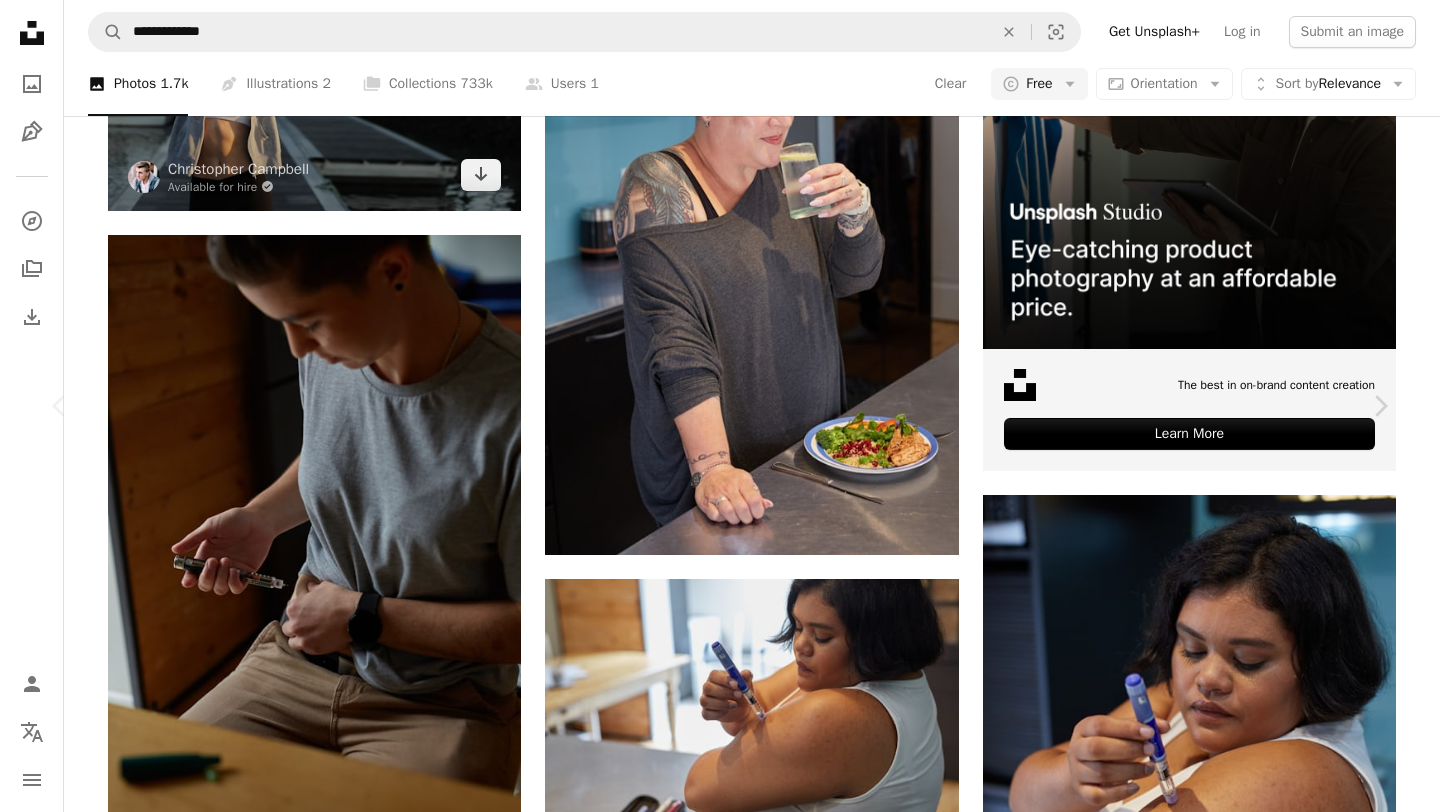 scroll, scrollTop: 1594, scrollLeft: 0, axis: vertical 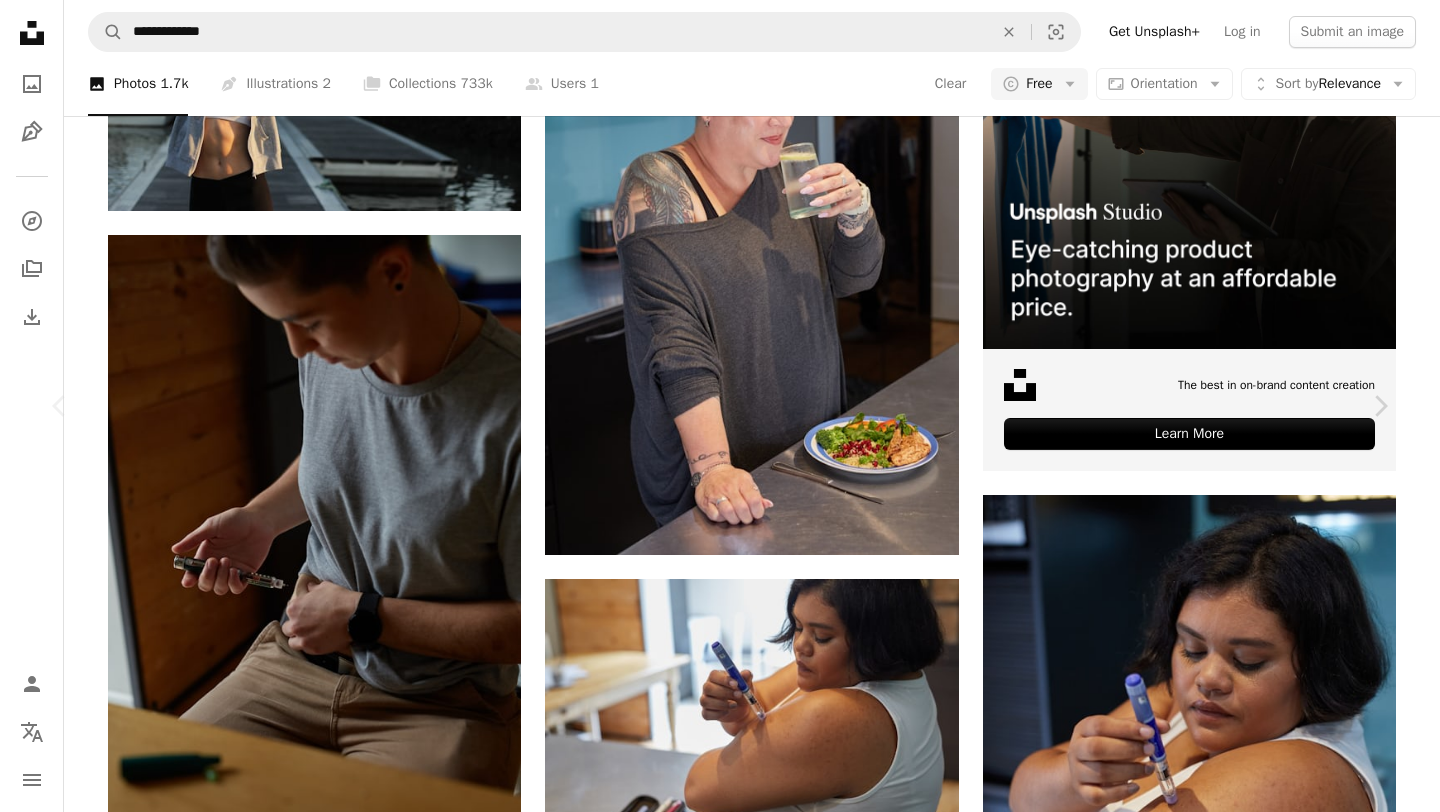 click at bounding box center [712, 11316] 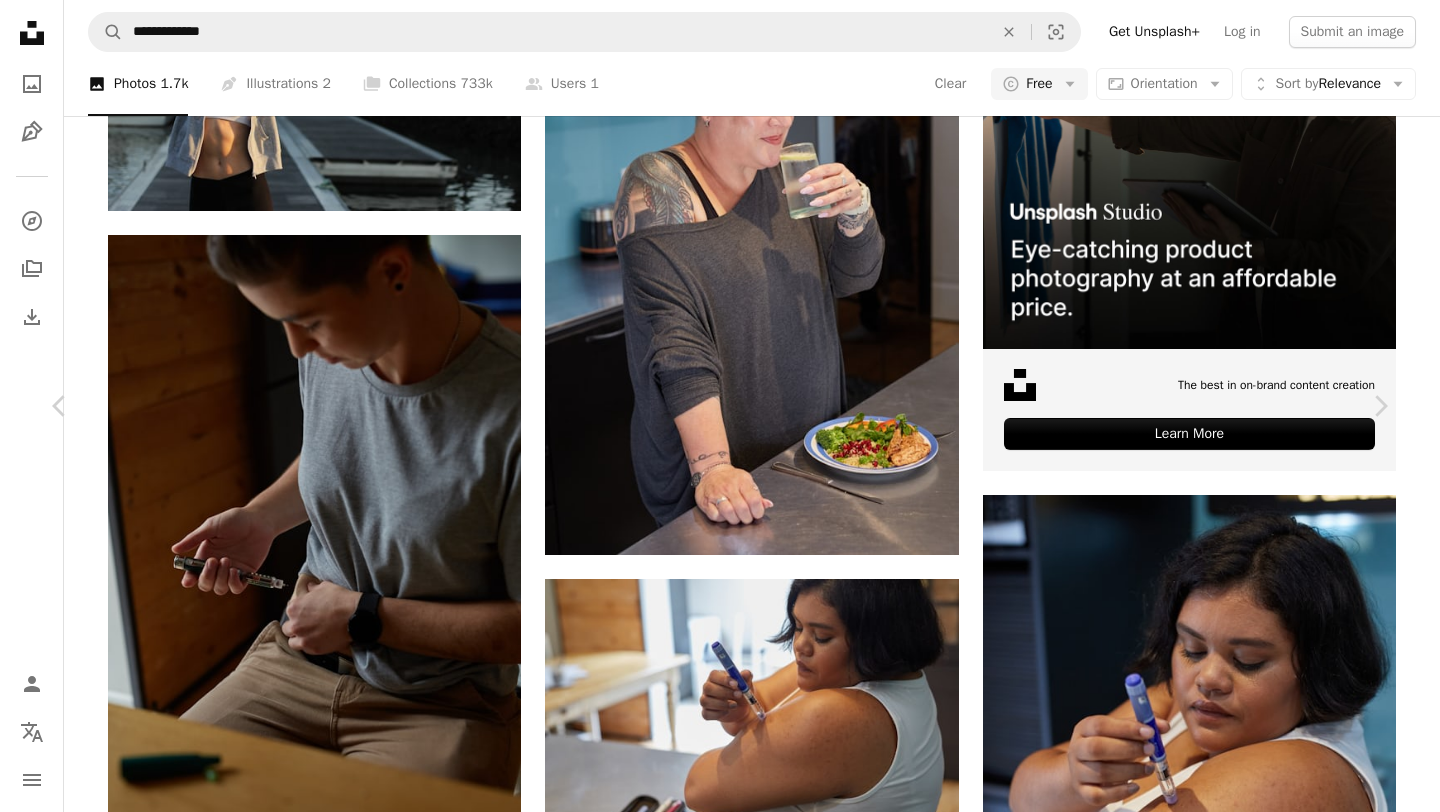 scroll, scrollTop: 3259, scrollLeft: 0, axis: vertical 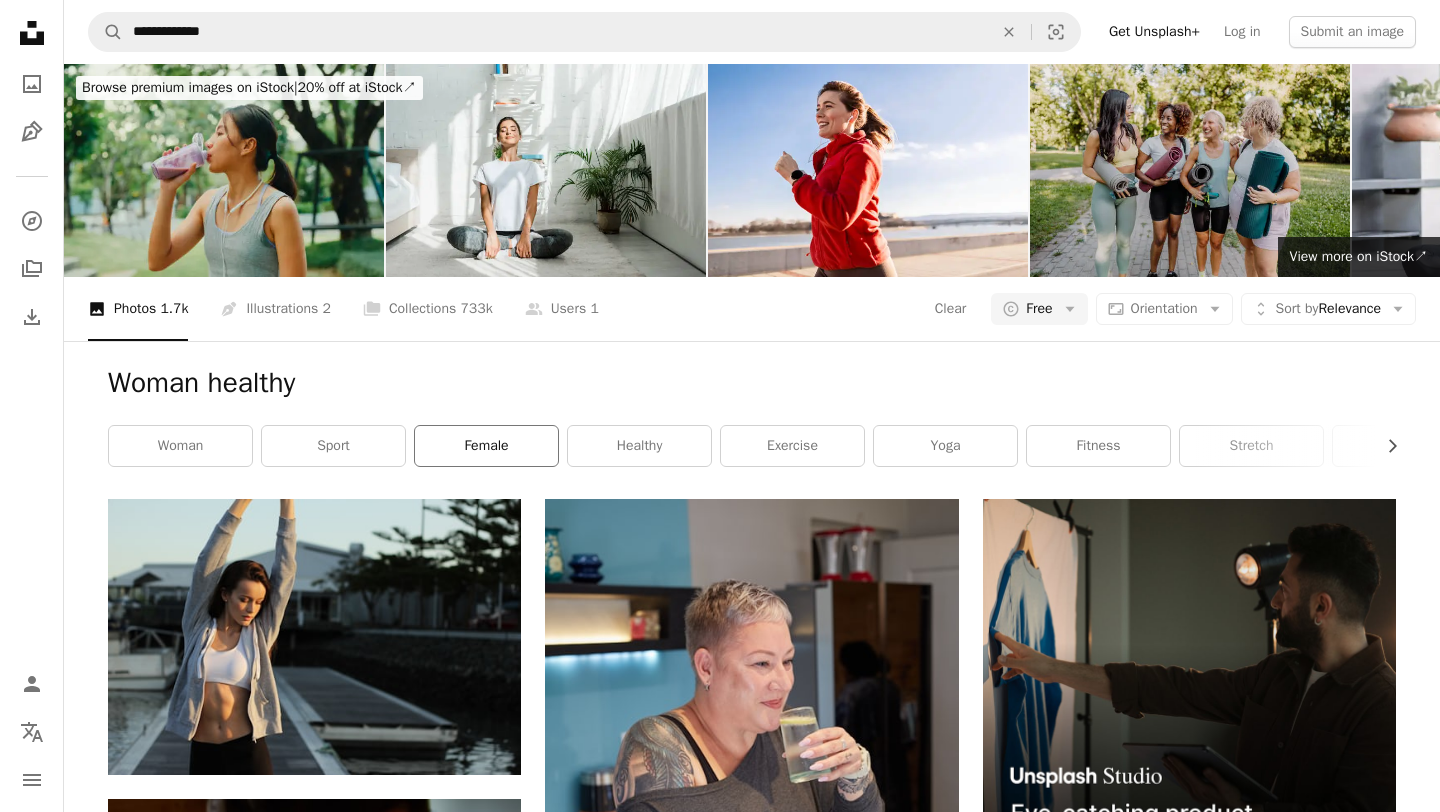 click on "female" at bounding box center (486, 446) 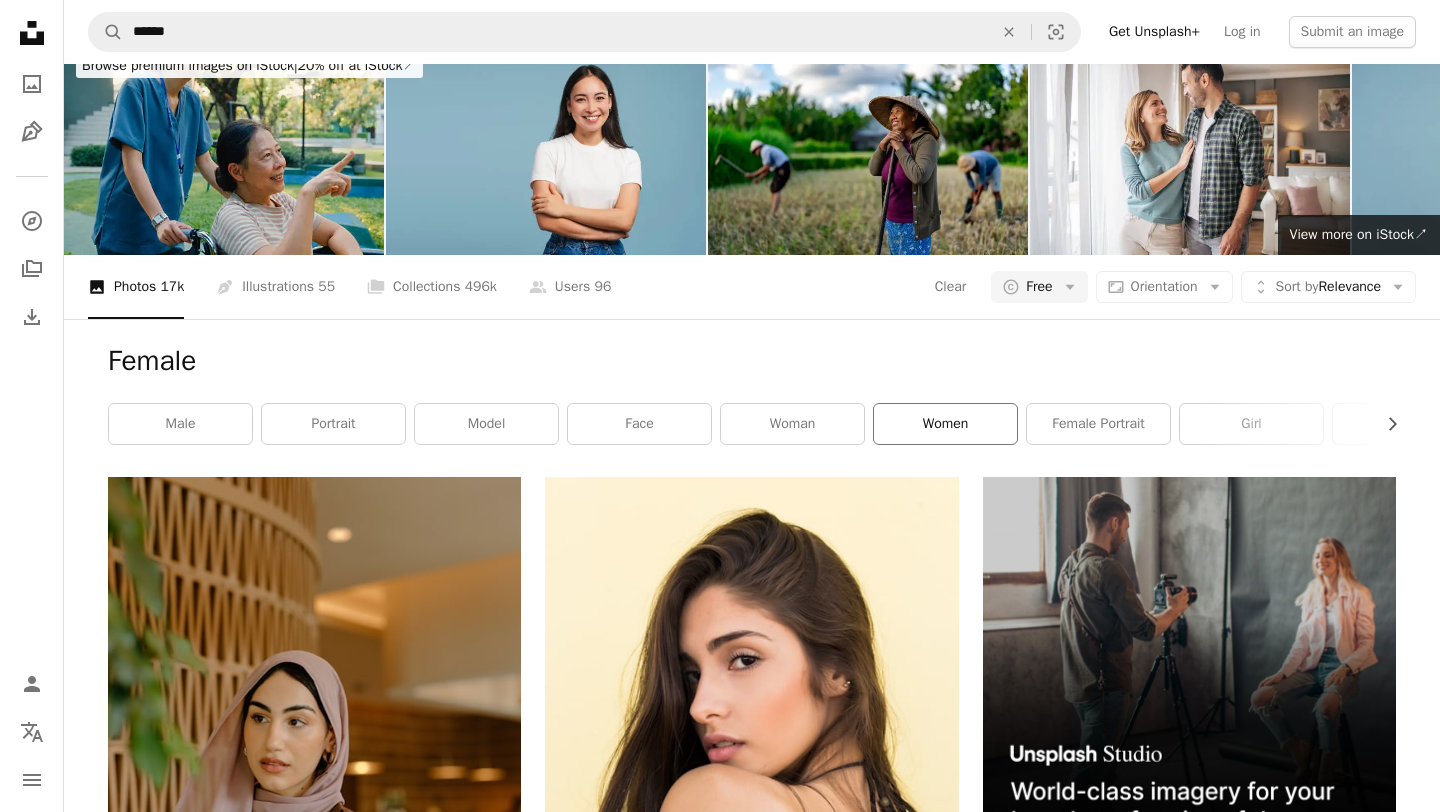 scroll, scrollTop: 0, scrollLeft: 0, axis: both 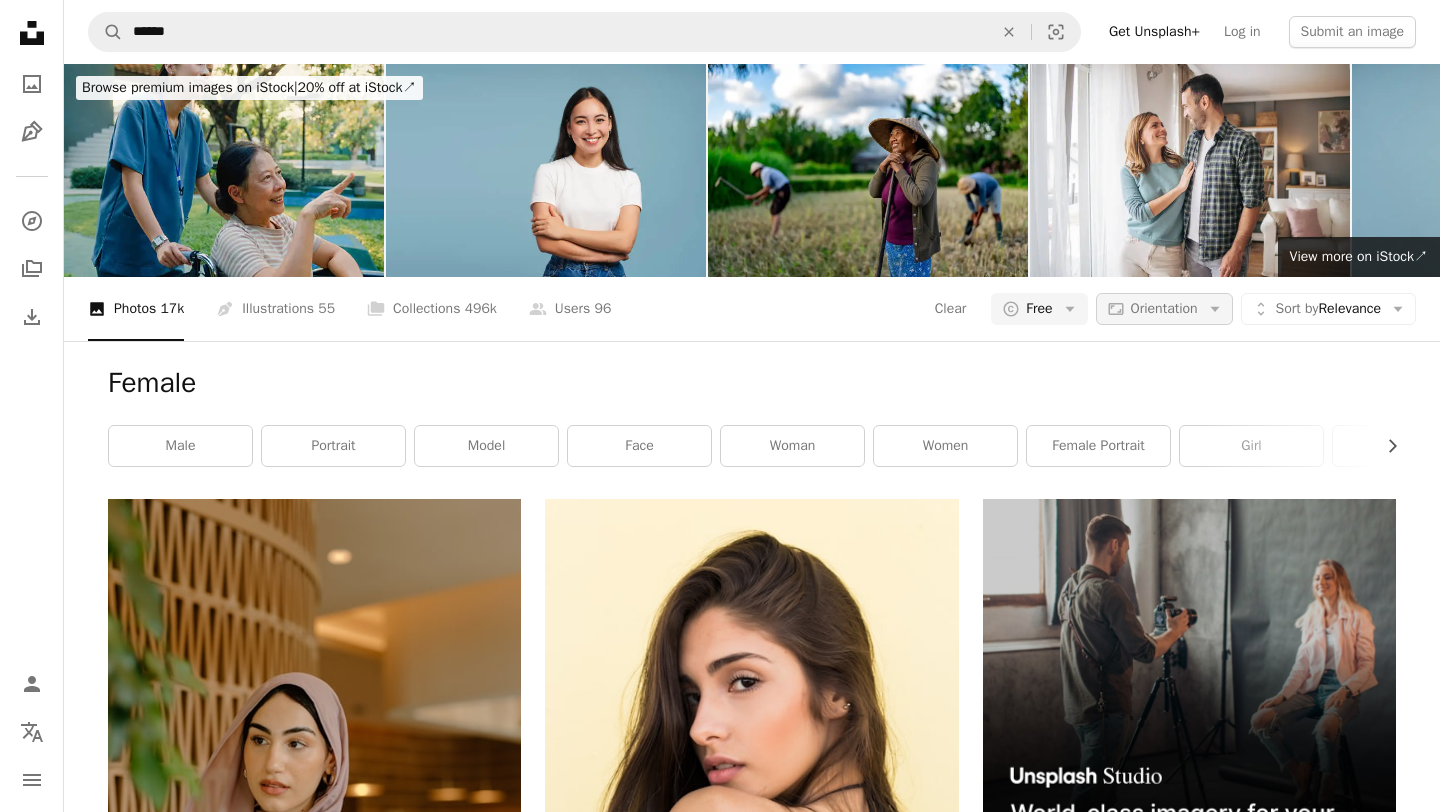 click on "Aspect ratio Orientation Arrow down" at bounding box center [1164, 309] 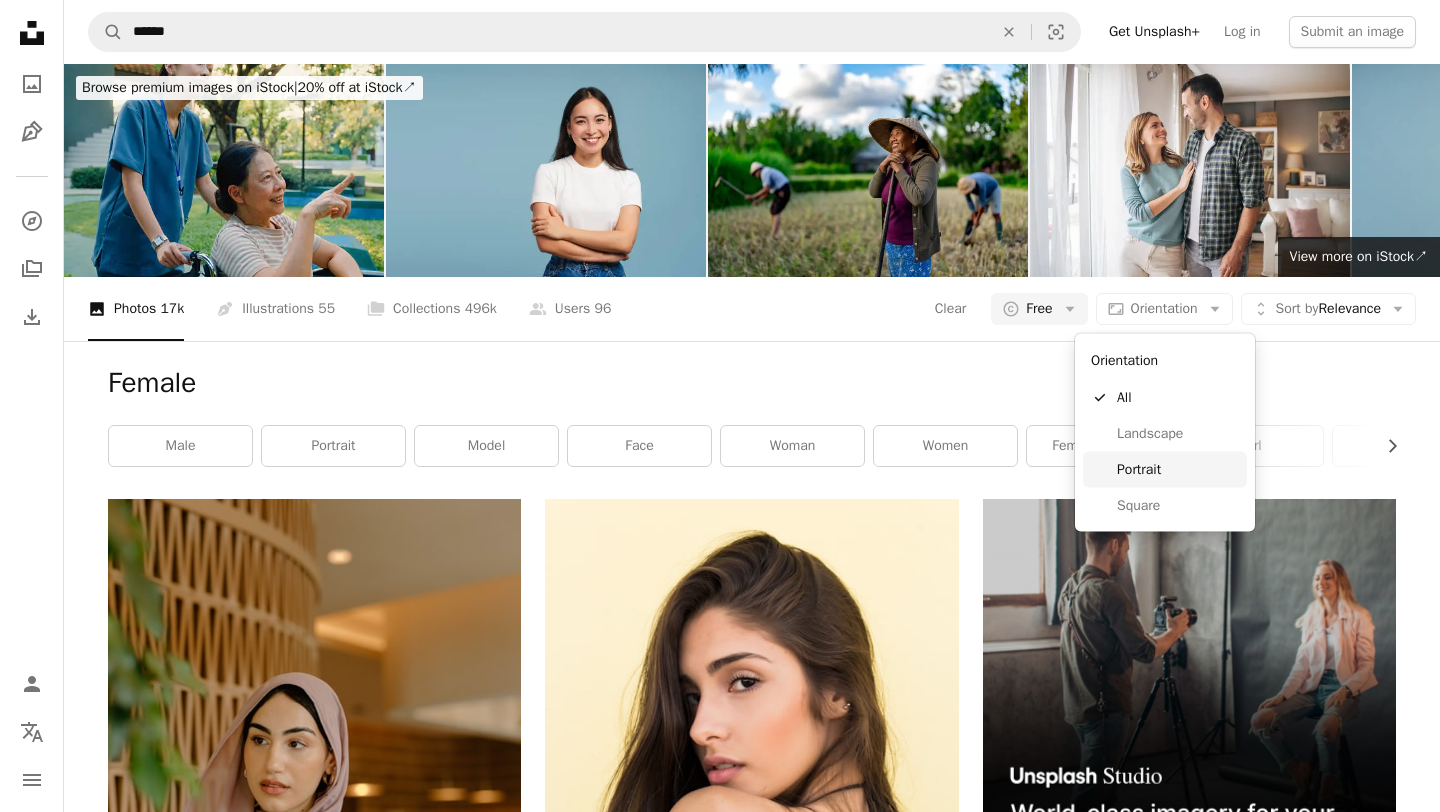 click on "Portrait" at bounding box center [1178, 469] 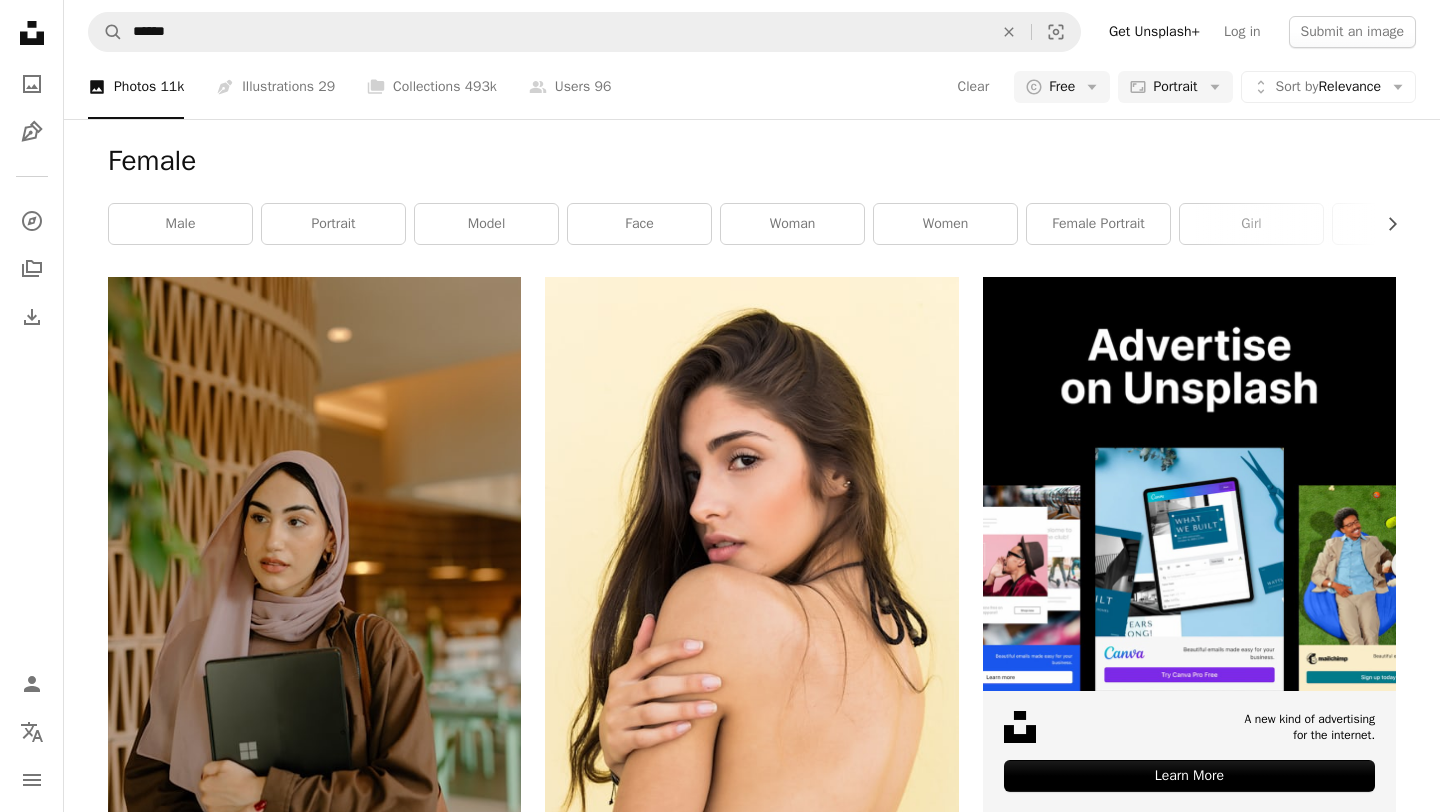 scroll, scrollTop: 0, scrollLeft: 0, axis: both 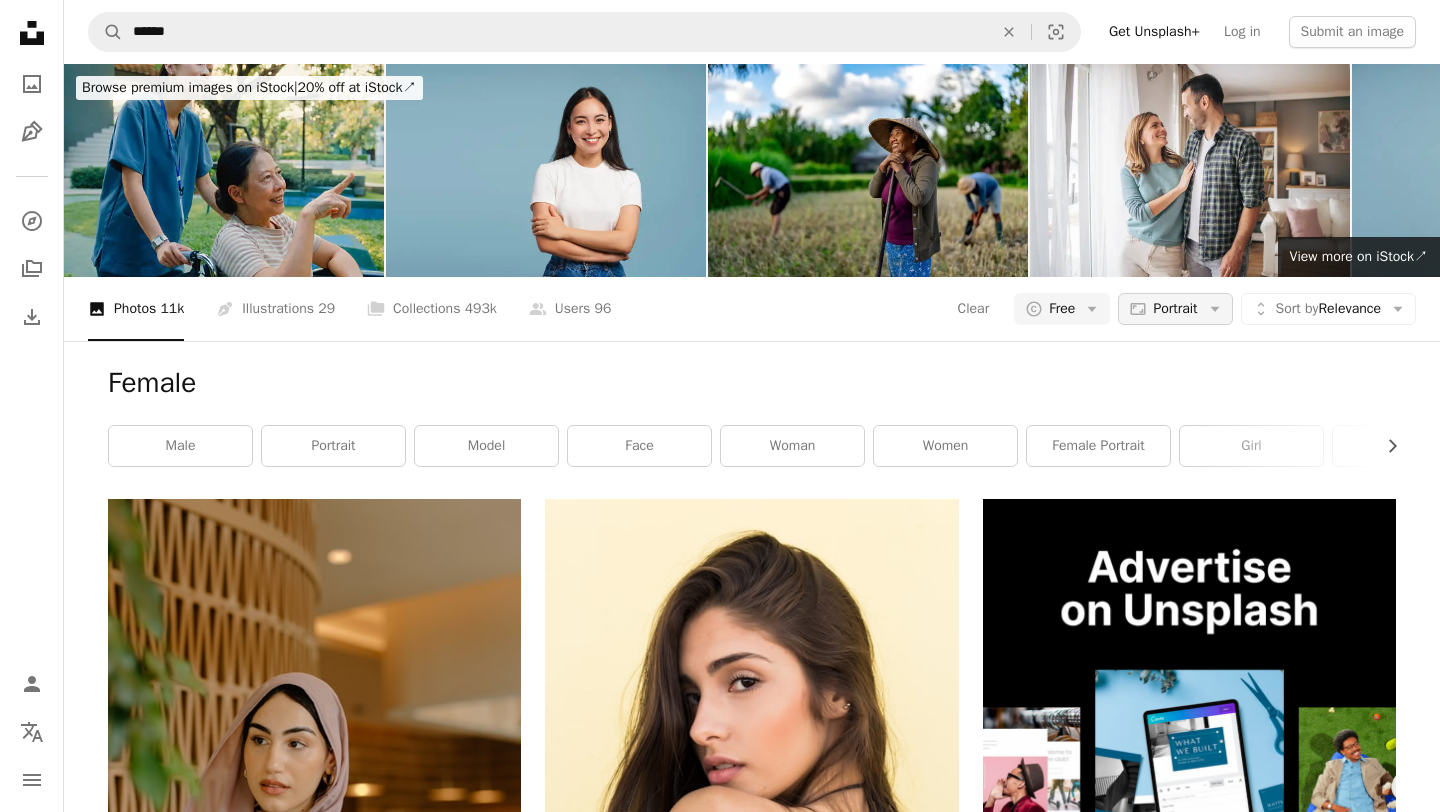 click on "Portrait" at bounding box center [1175, 309] 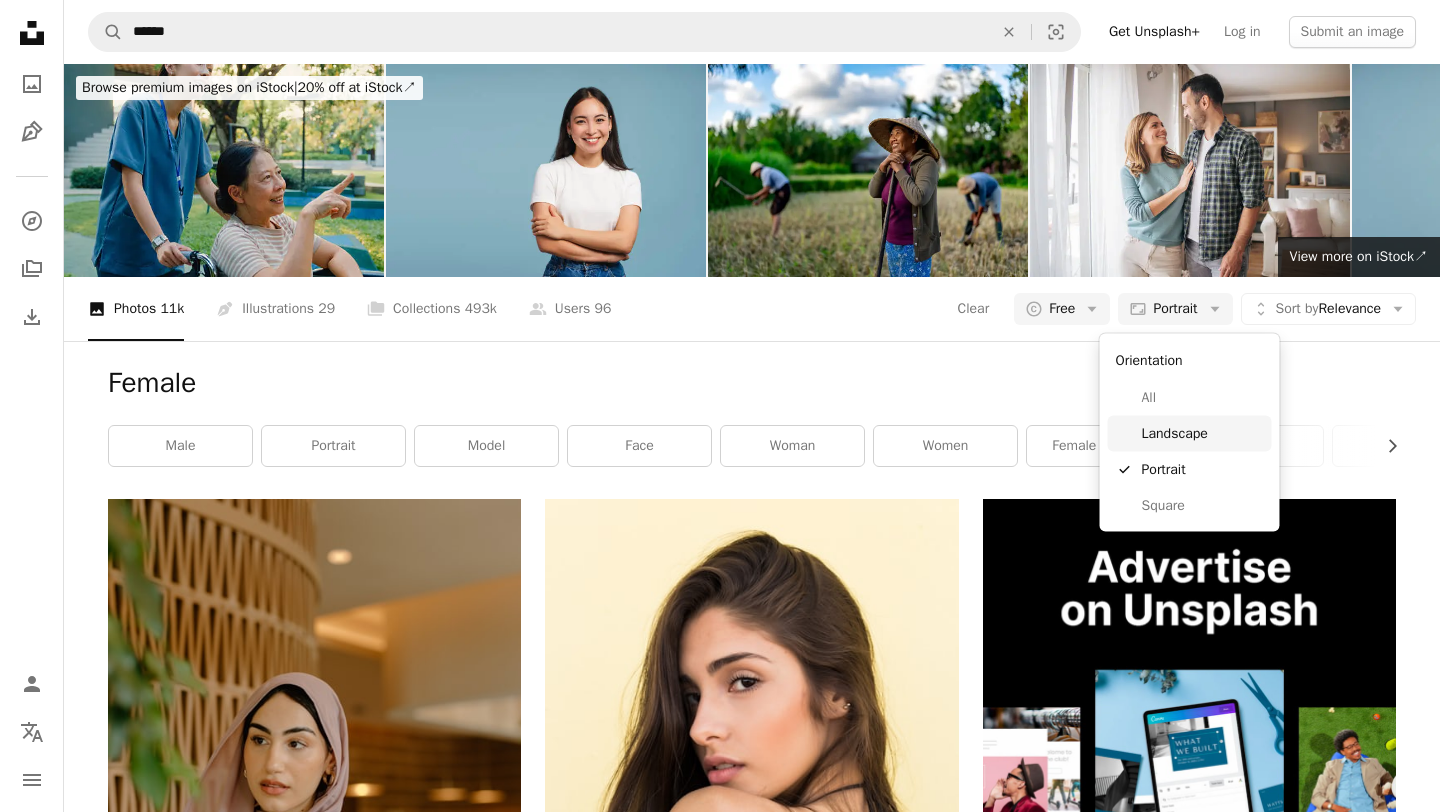 click on "Landscape" at bounding box center (1203, 433) 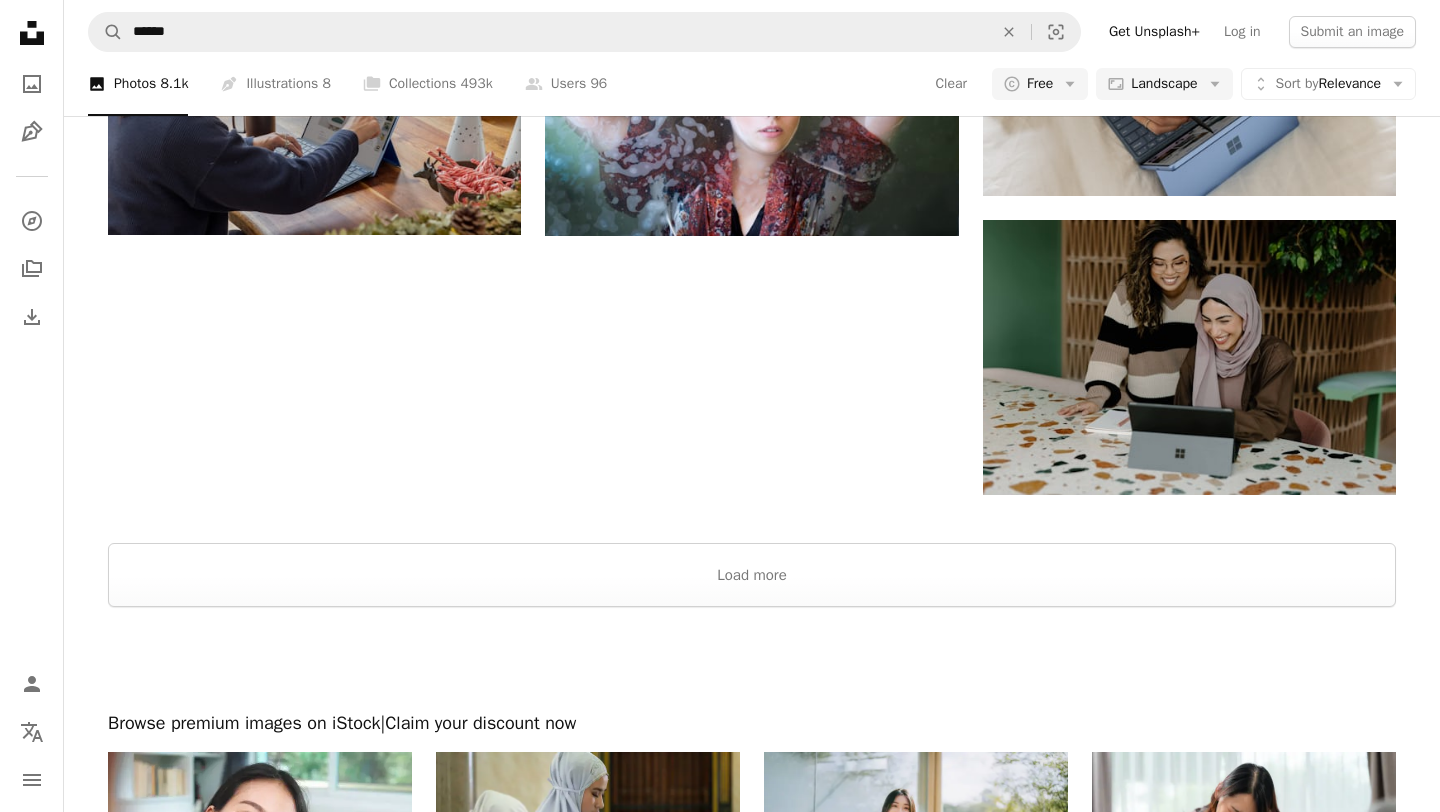 scroll, scrollTop: 2338, scrollLeft: 0, axis: vertical 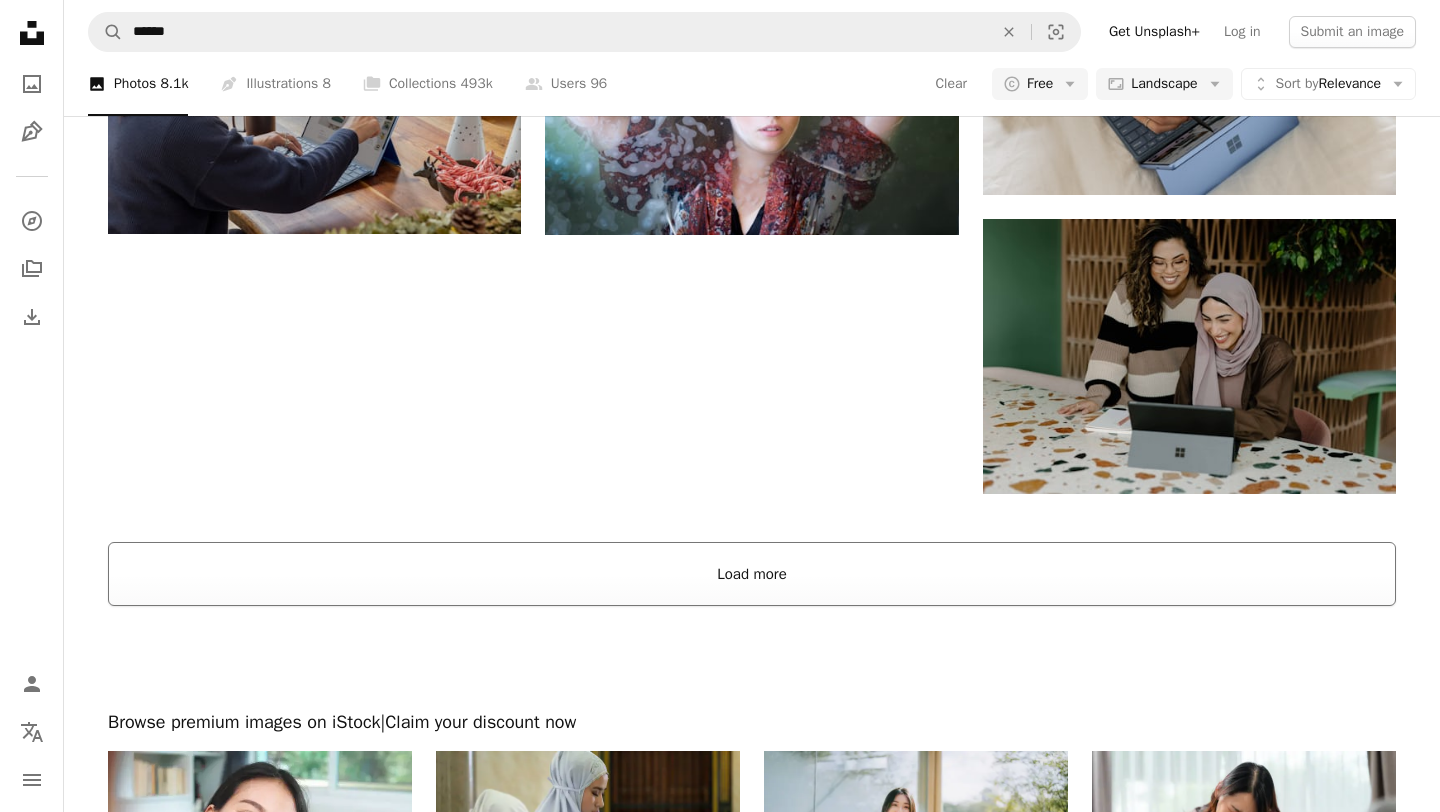 click on "Load more" at bounding box center [752, 574] 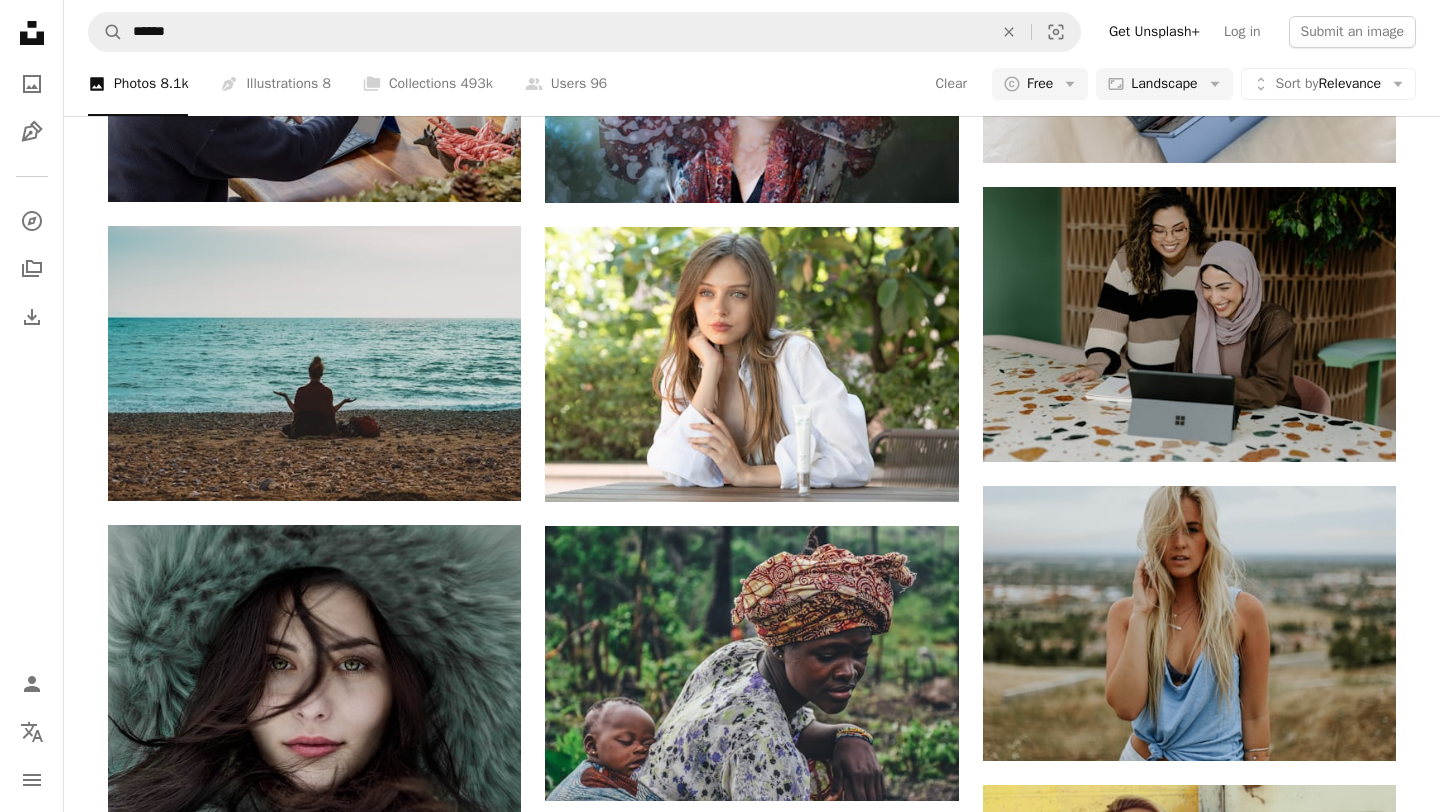 scroll, scrollTop: 2376, scrollLeft: 0, axis: vertical 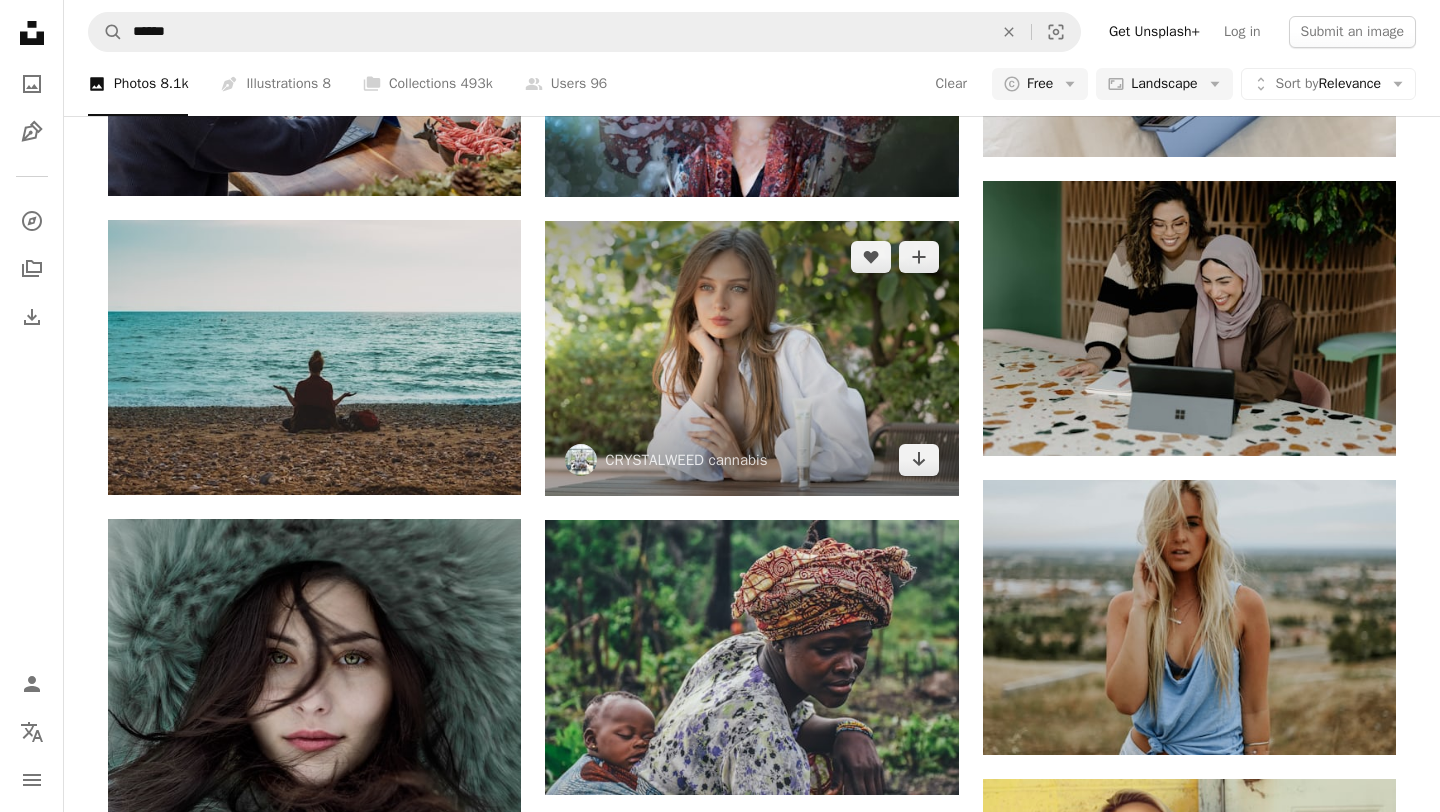 click at bounding box center [751, 358] 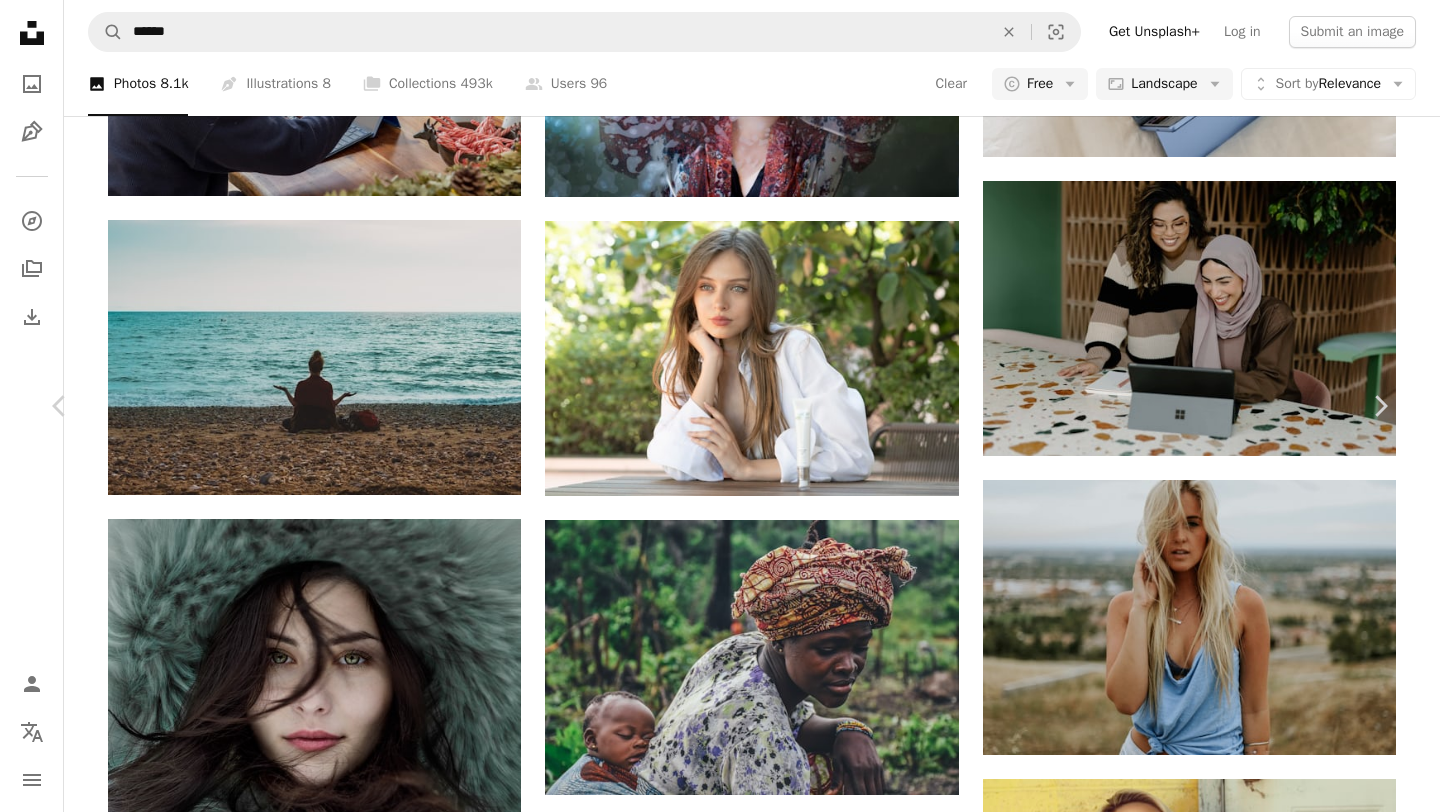 click on "An X shape" at bounding box center (20, 20) 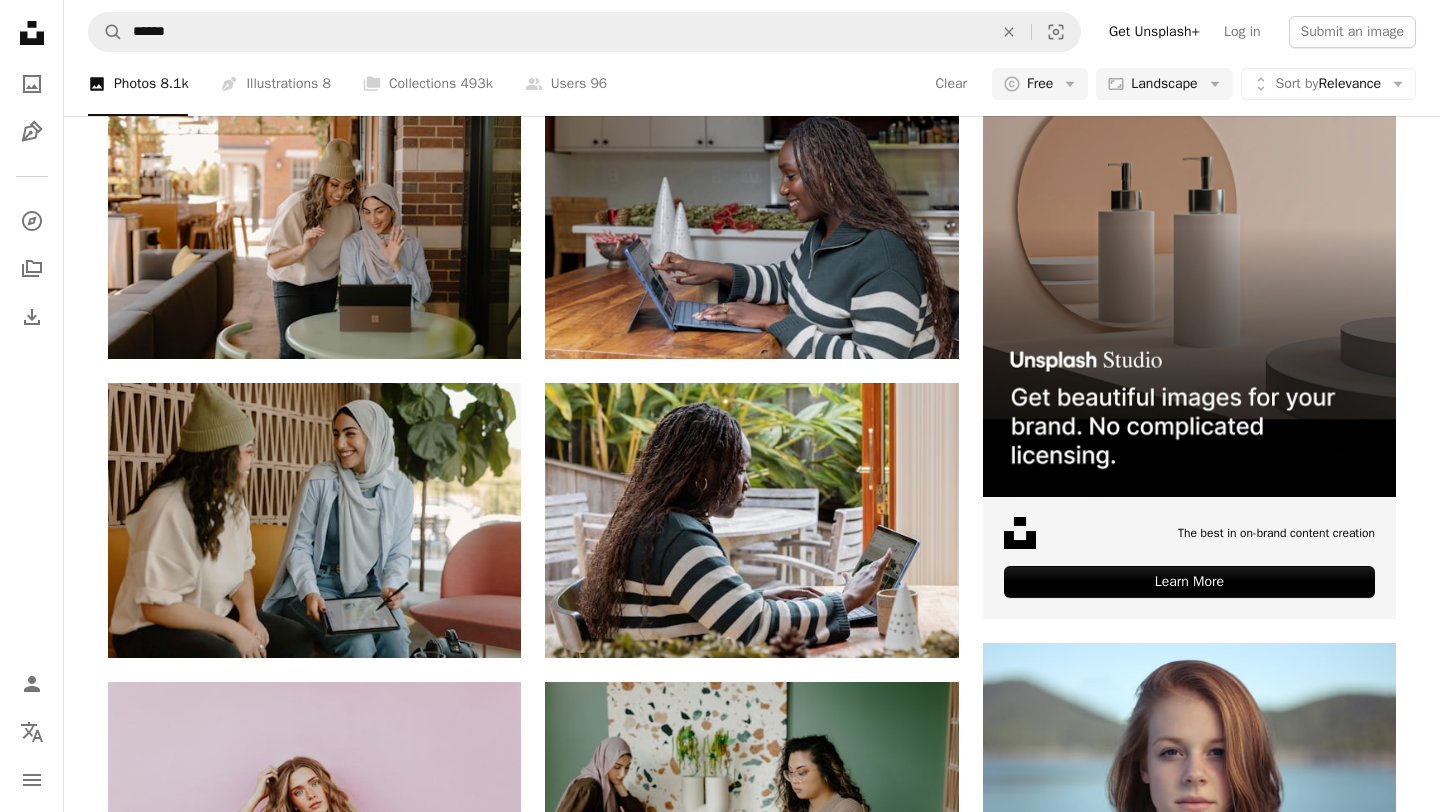 scroll, scrollTop: 0, scrollLeft: 0, axis: both 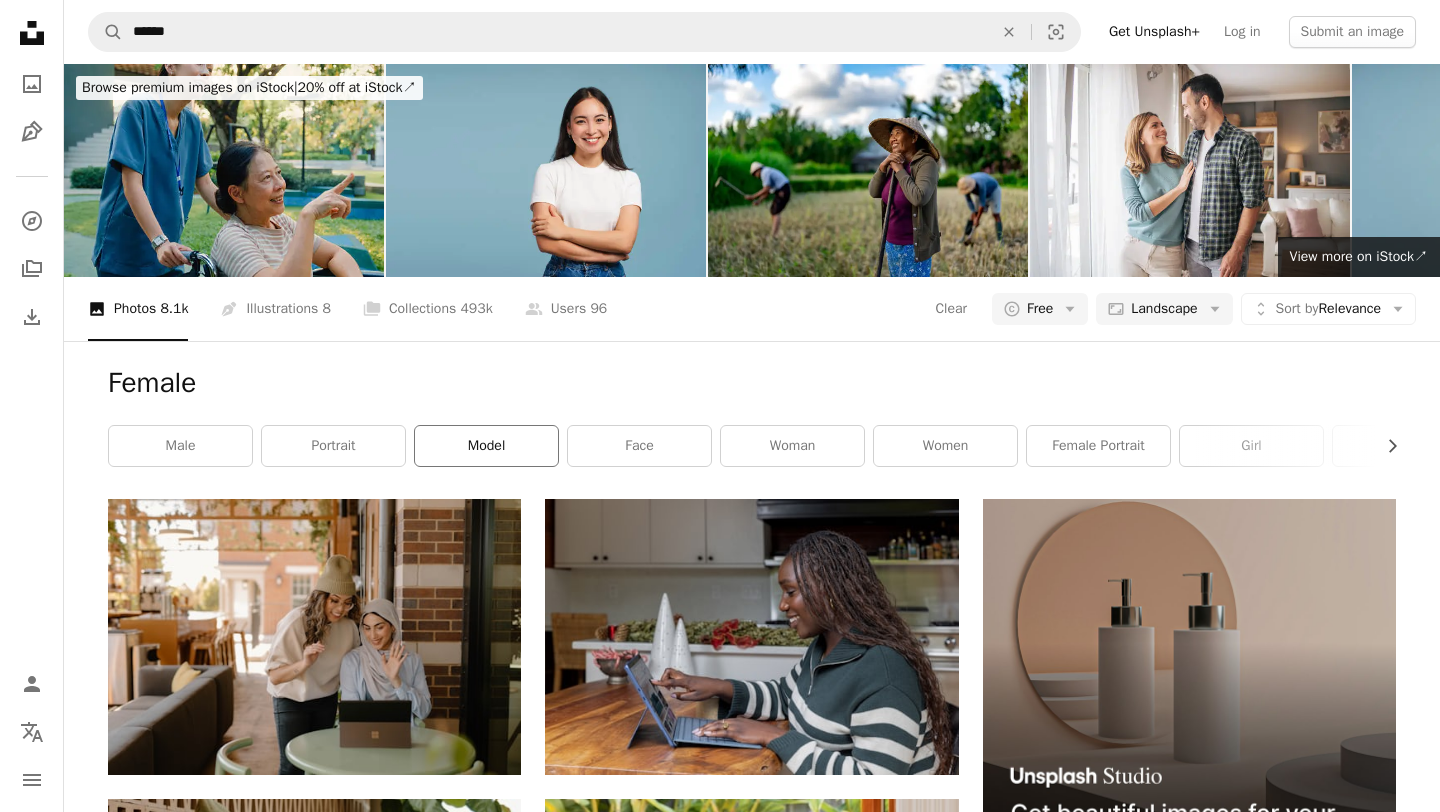 click on "model" at bounding box center [486, 446] 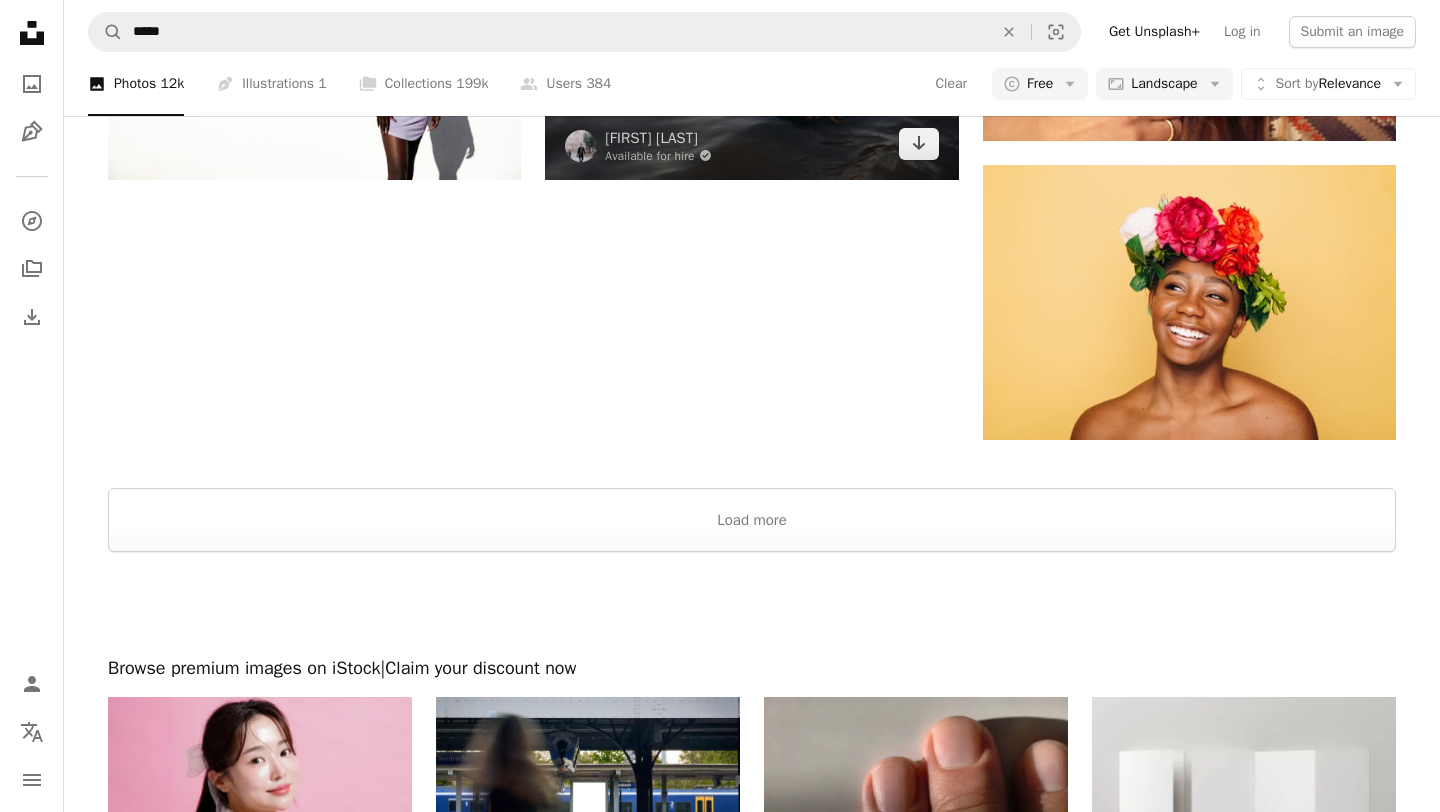 scroll, scrollTop: 2398, scrollLeft: 0, axis: vertical 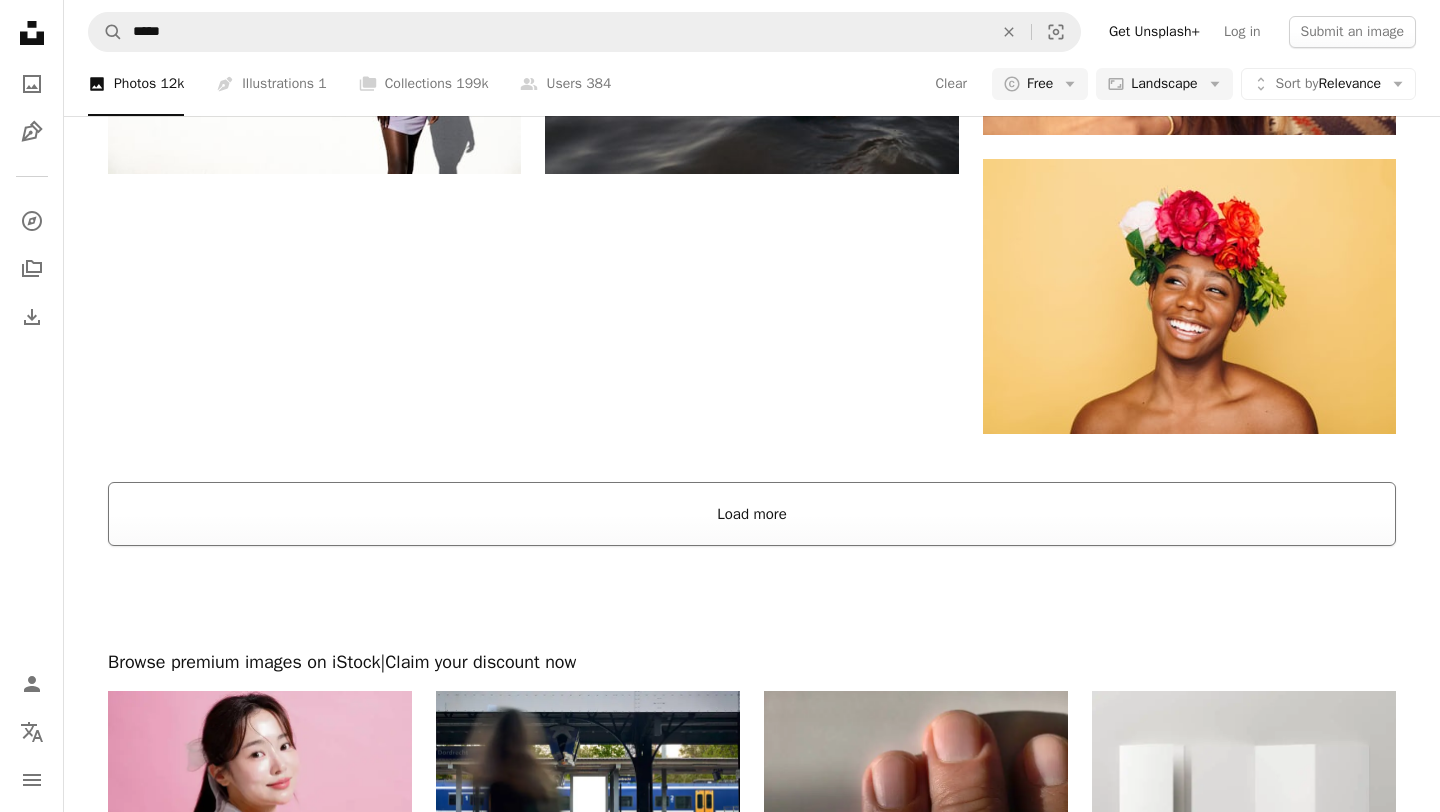 click on "Load more" at bounding box center (752, 514) 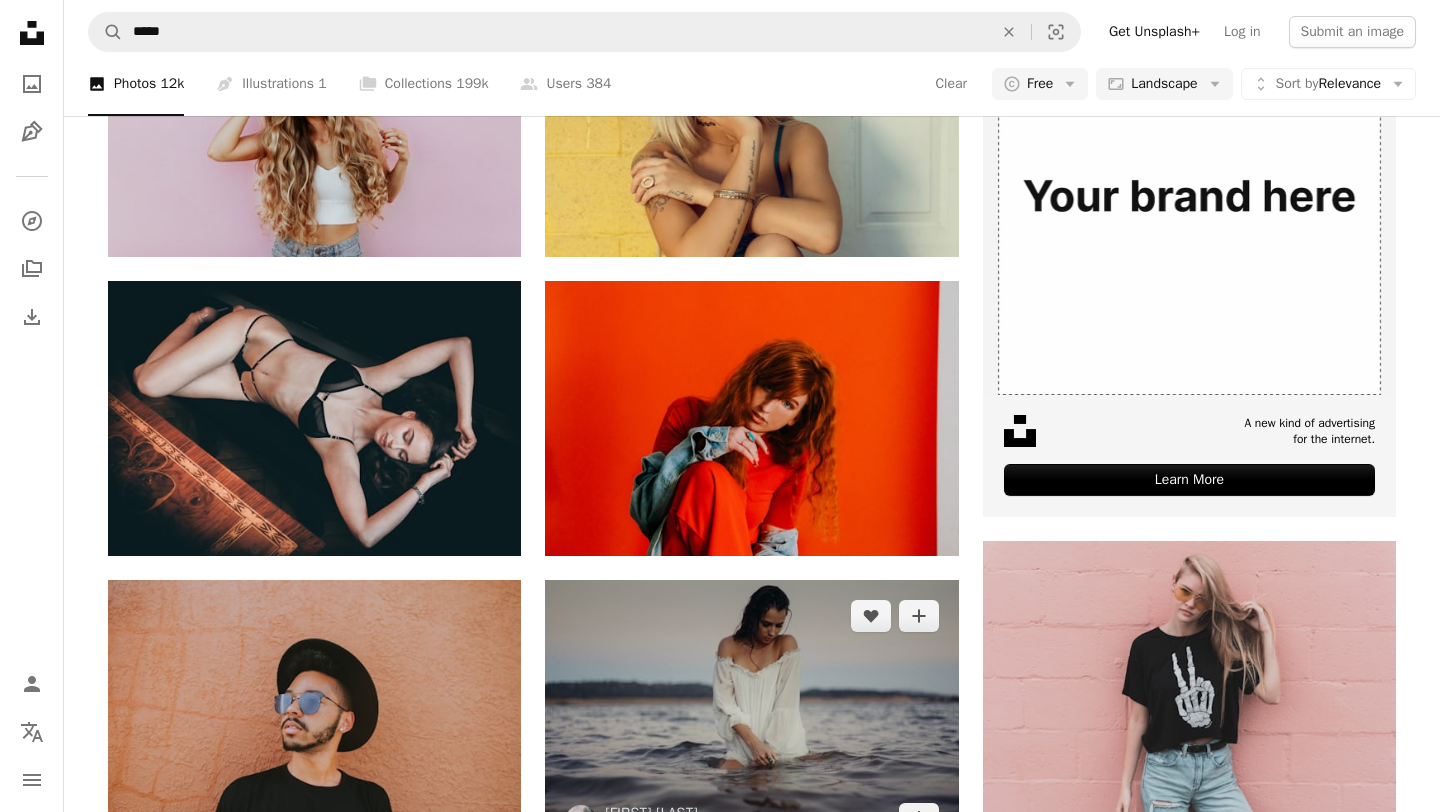 scroll, scrollTop: 0, scrollLeft: 0, axis: both 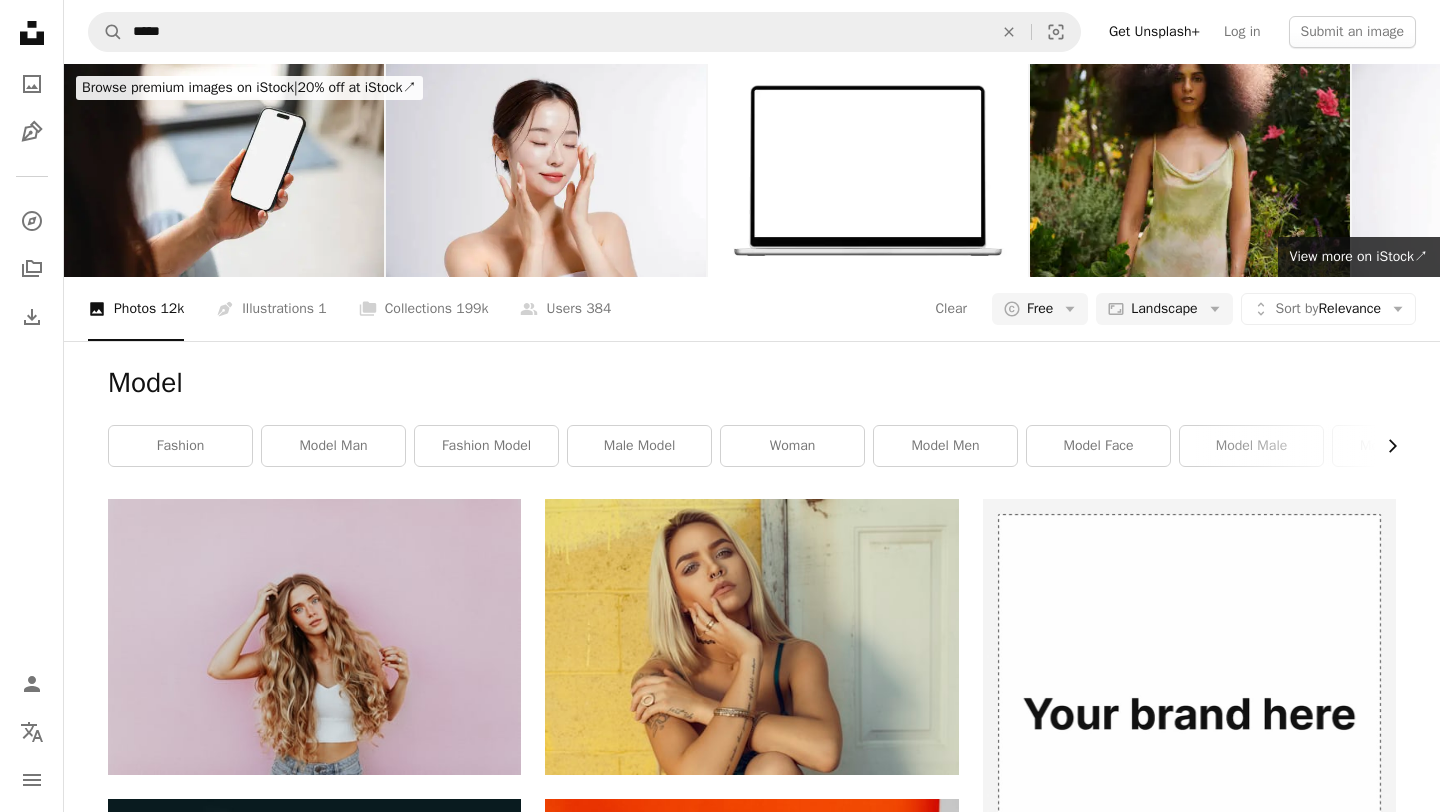 click on "Chevron right" 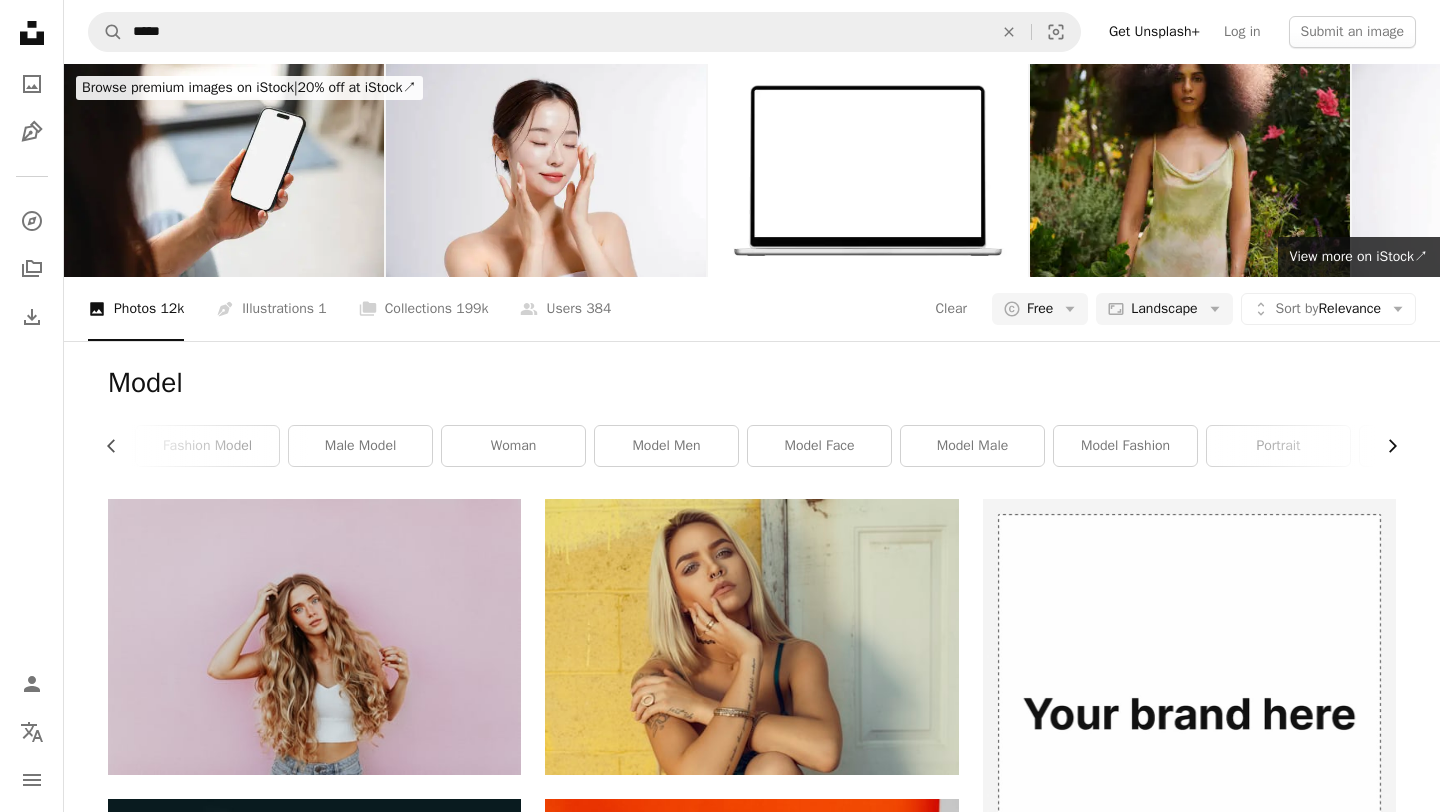 scroll, scrollTop: 0, scrollLeft: 300, axis: horizontal 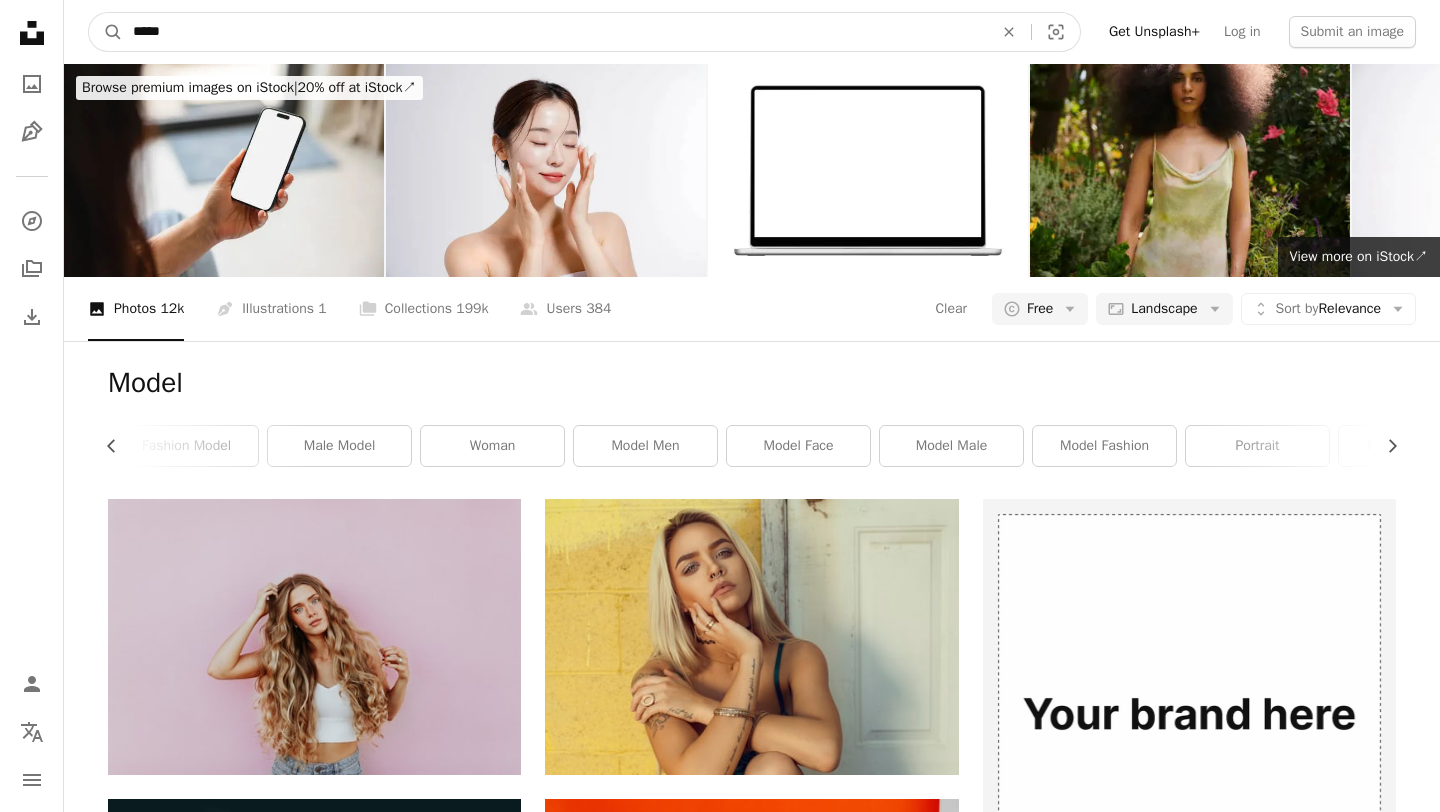 click on "*****" at bounding box center (555, 32) 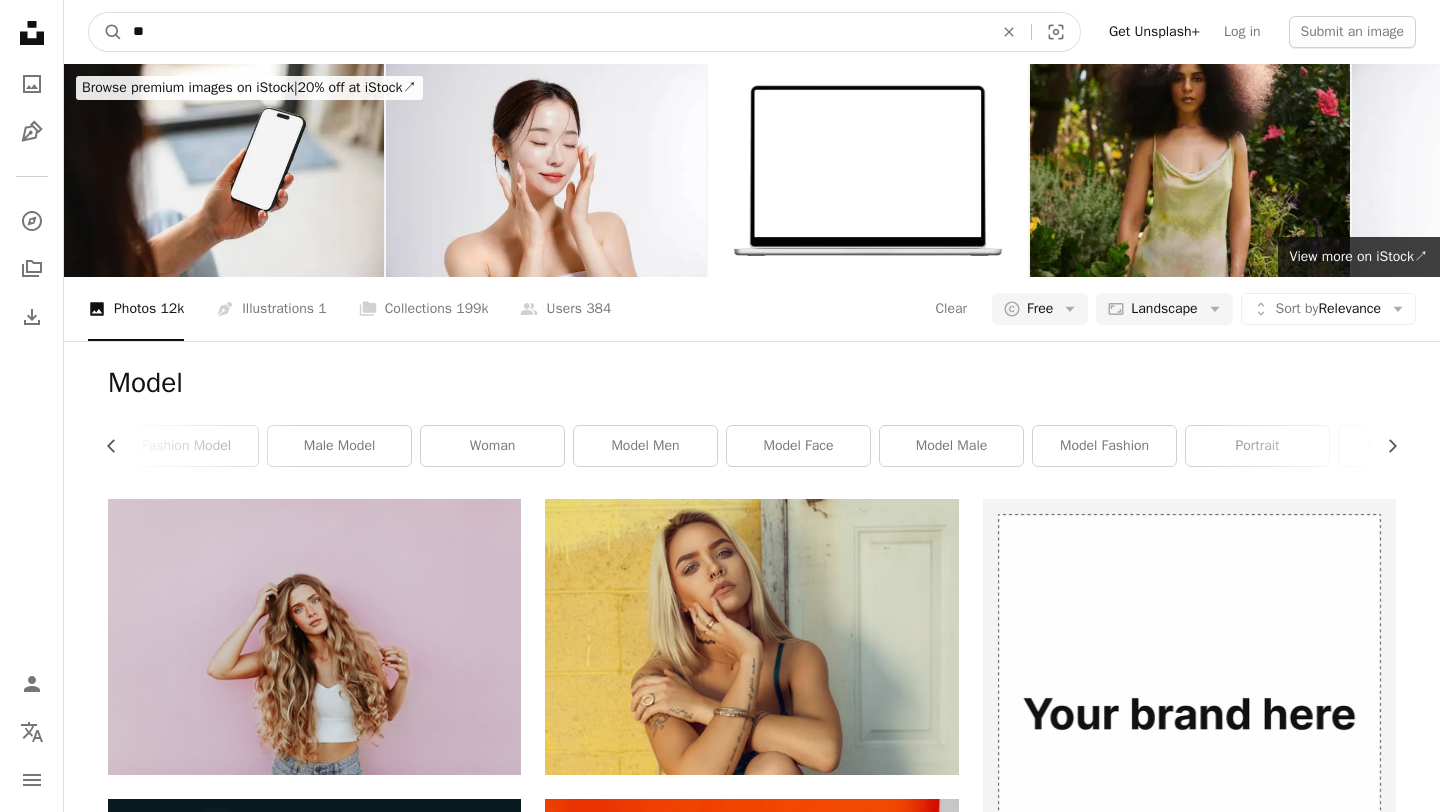 type on "*" 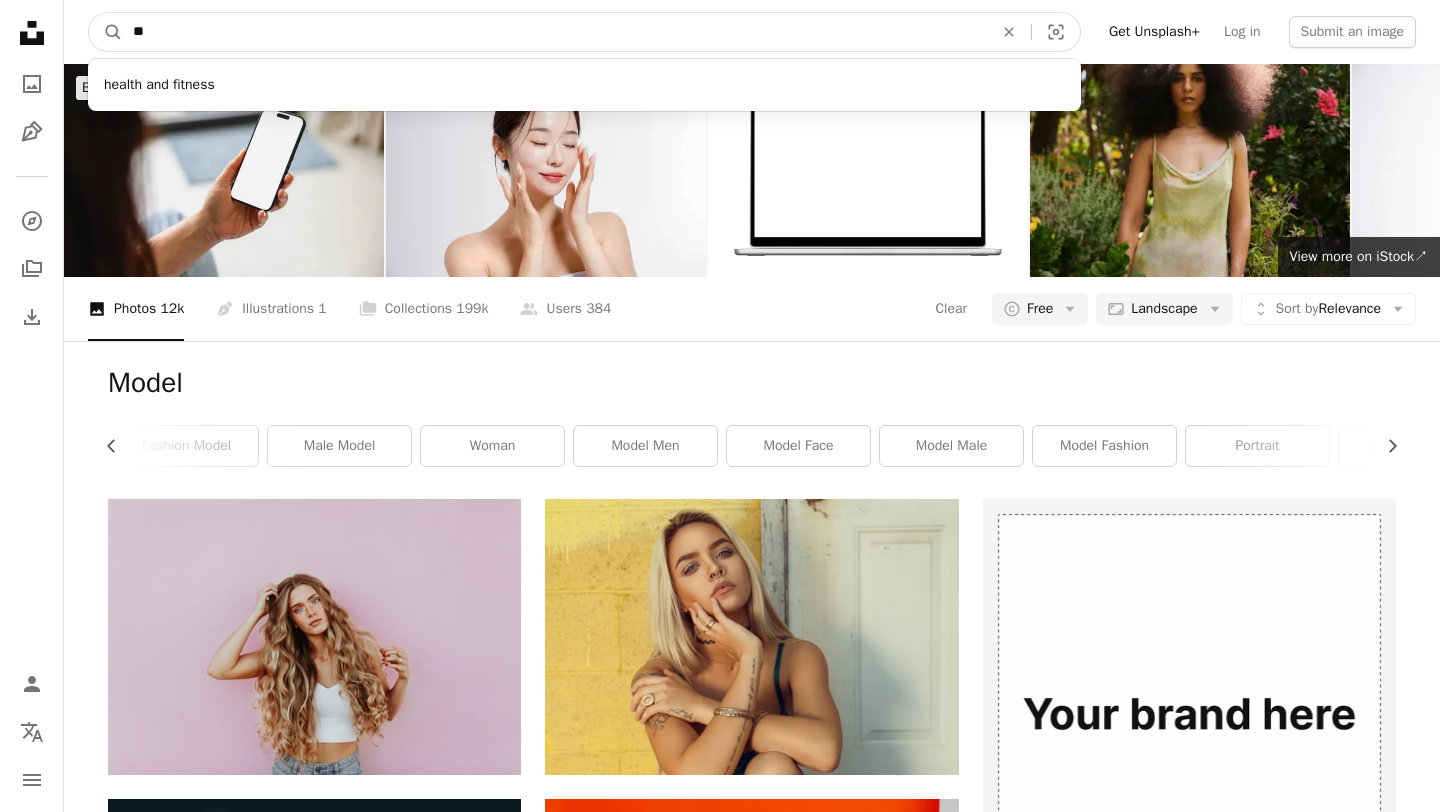 type on "*" 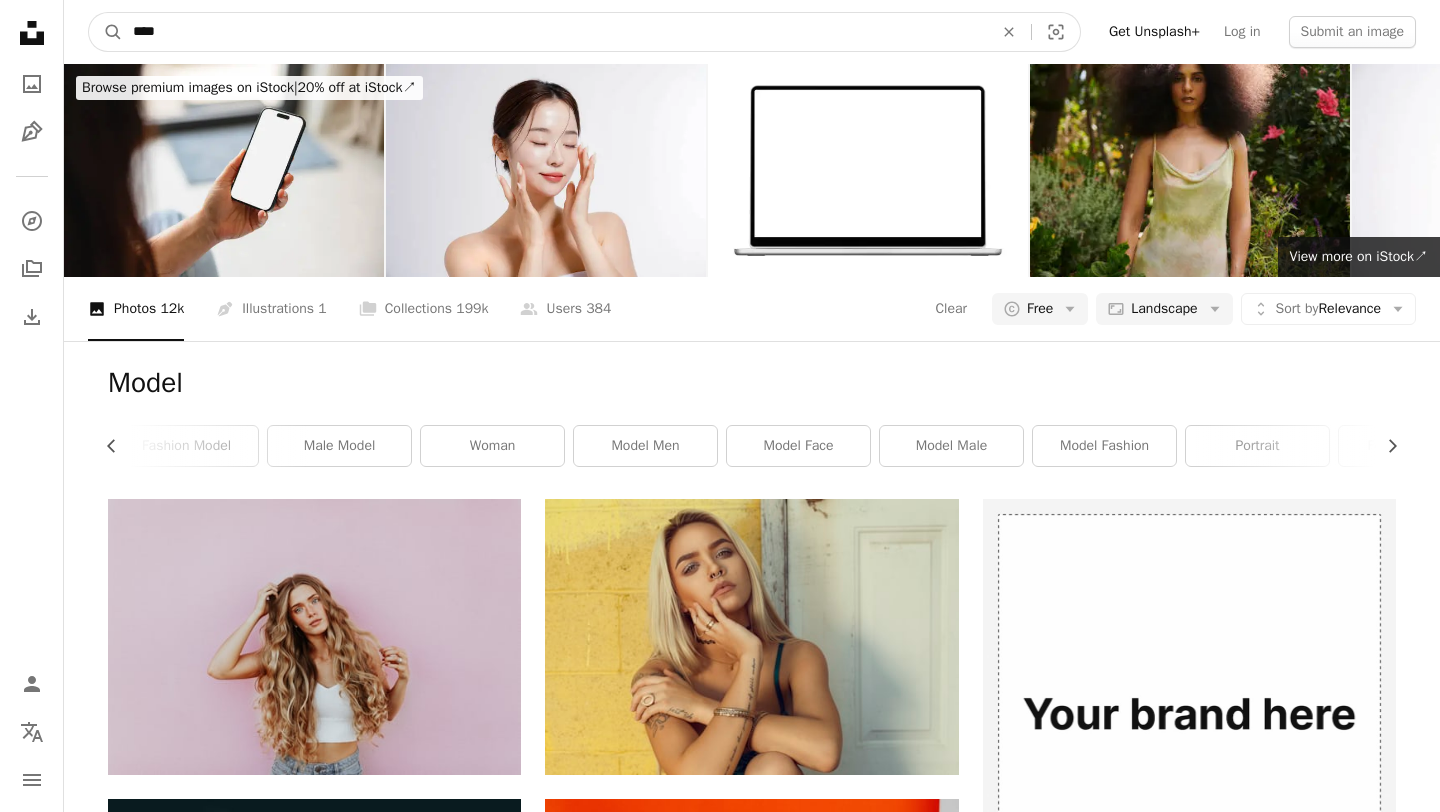 type on "****" 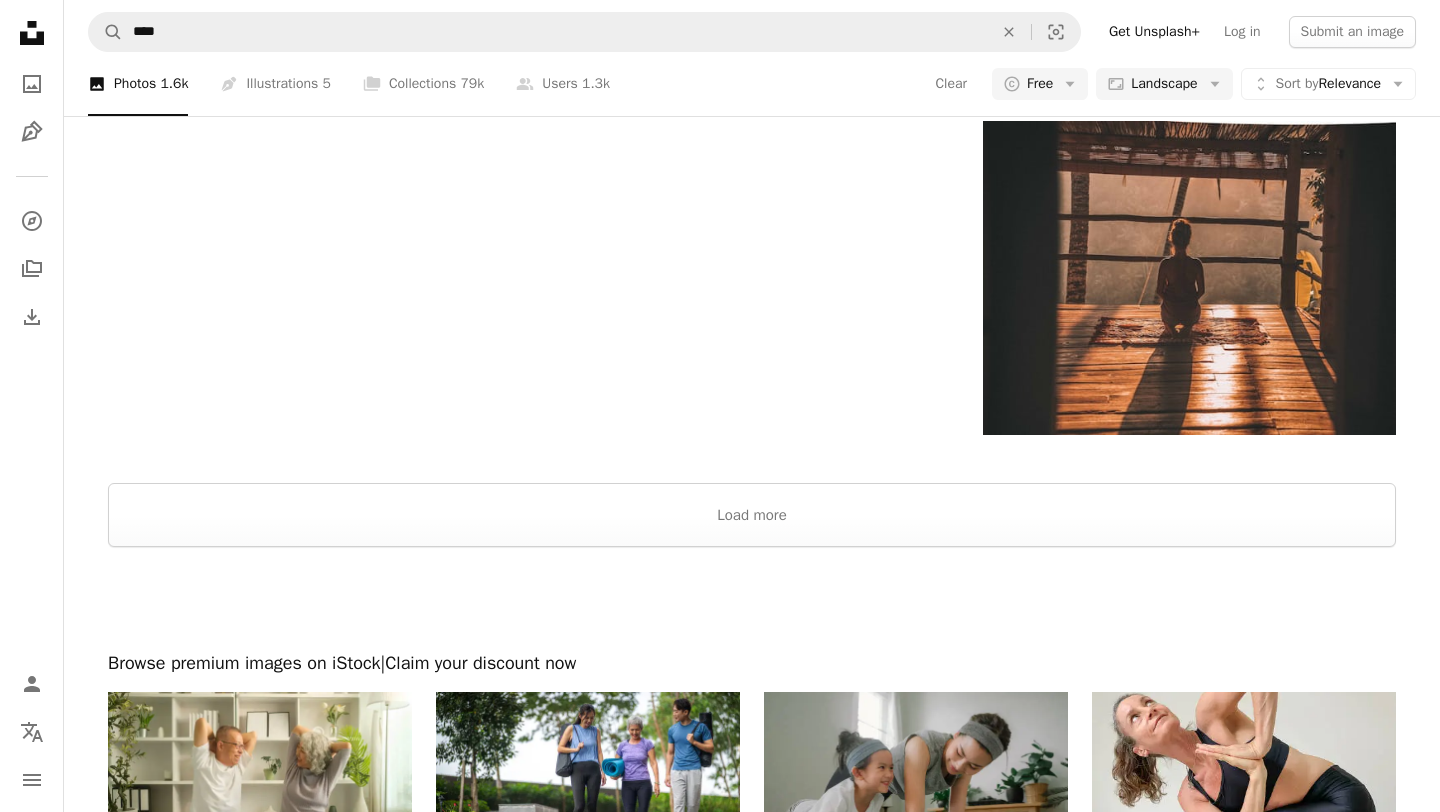 scroll, scrollTop: 2525, scrollLeft: 0, axis: vertical 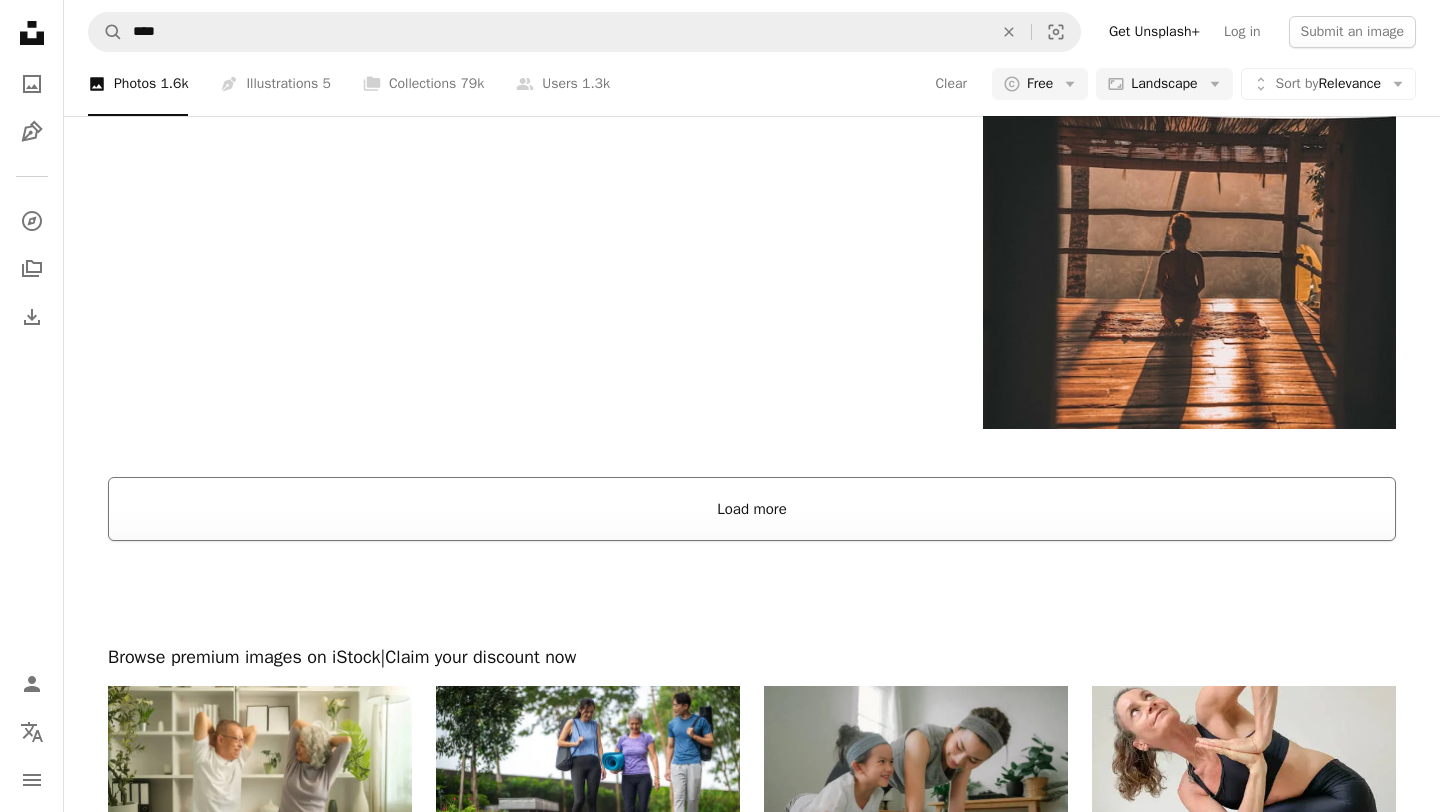 click on "Load more" at bounding box center [752, 509] 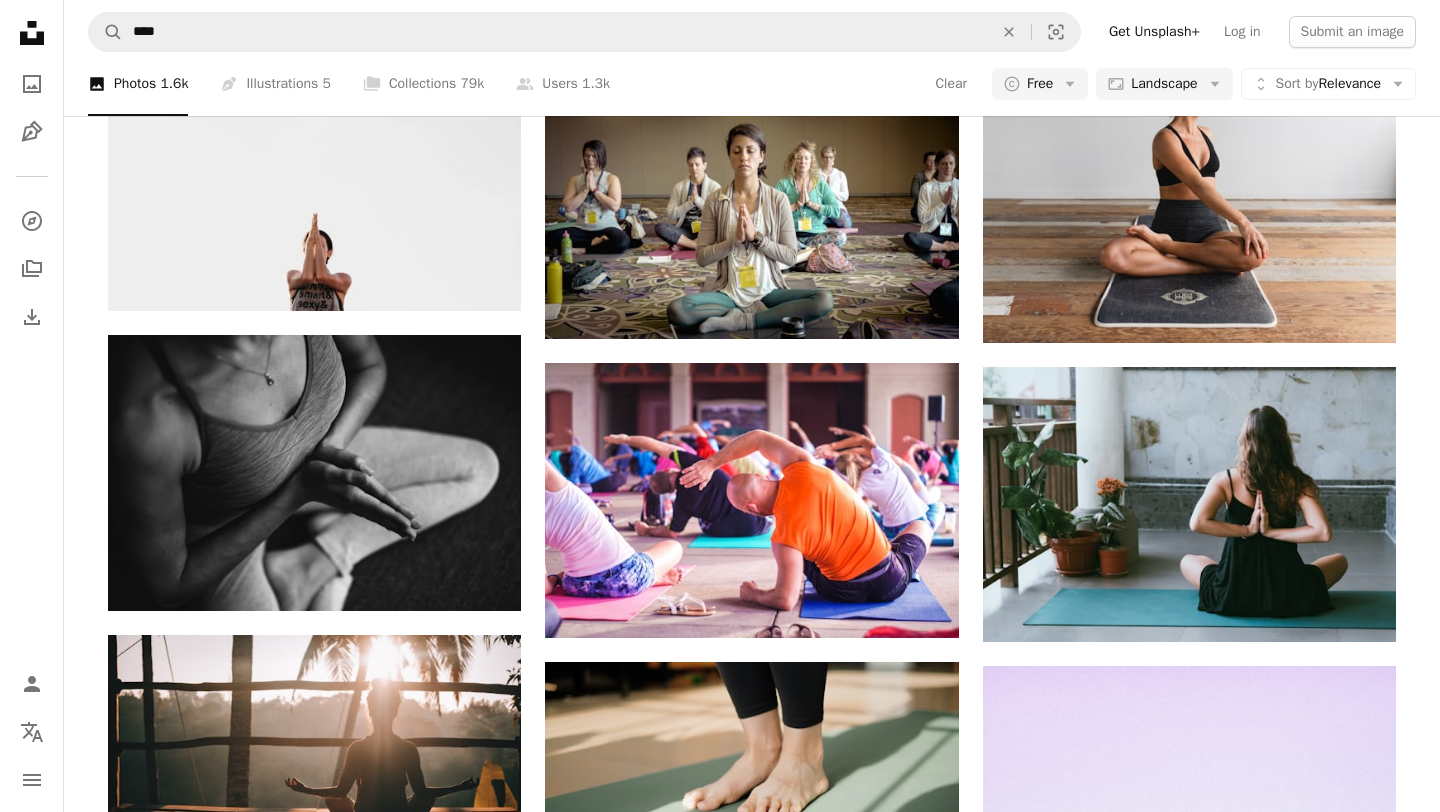 scroll, scrollTop: 0, scrollLeft: 0, axis: both 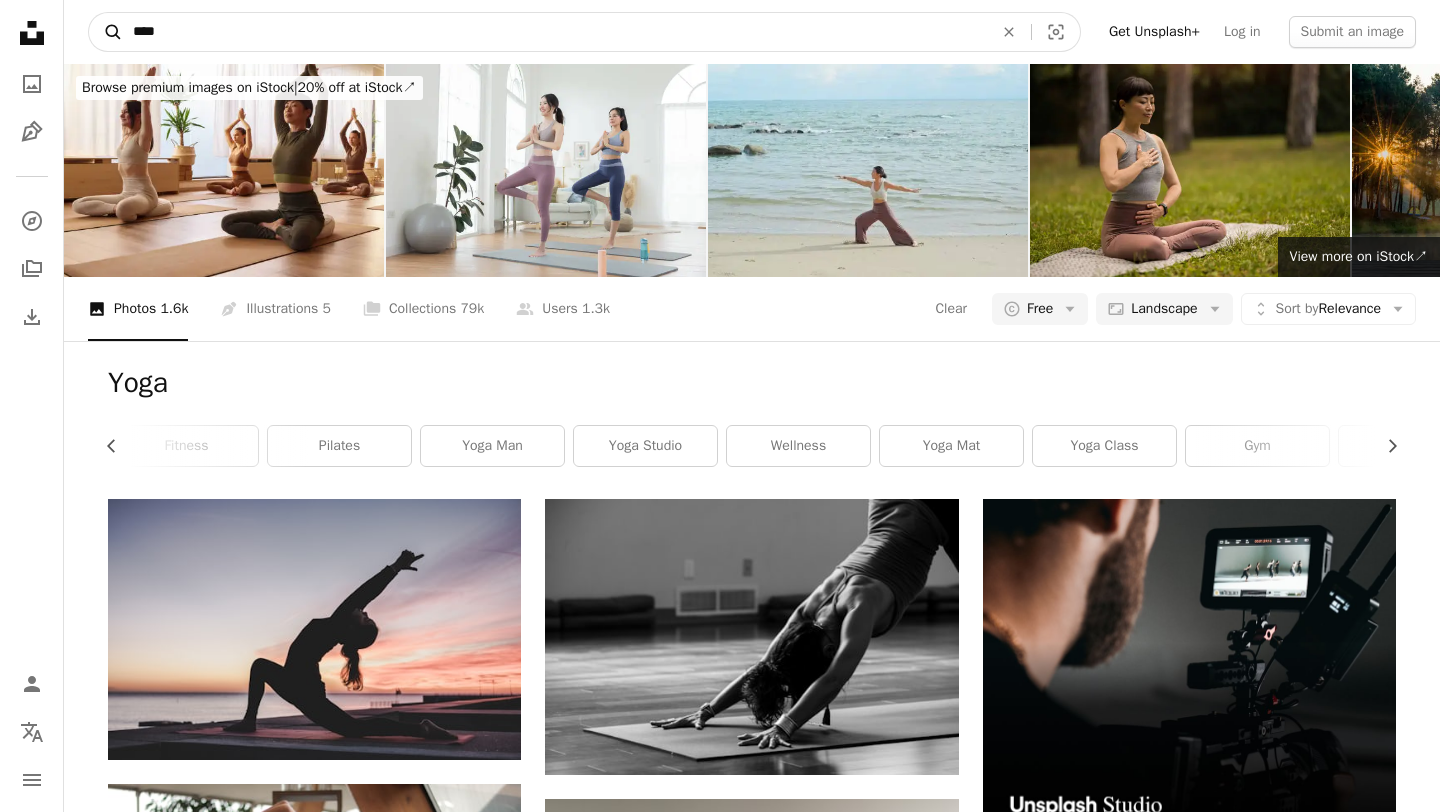 drag, startPoint x: 249, startPoint y: 31, endPoint x: 119, endPoint y: 29, distance: 130.01538 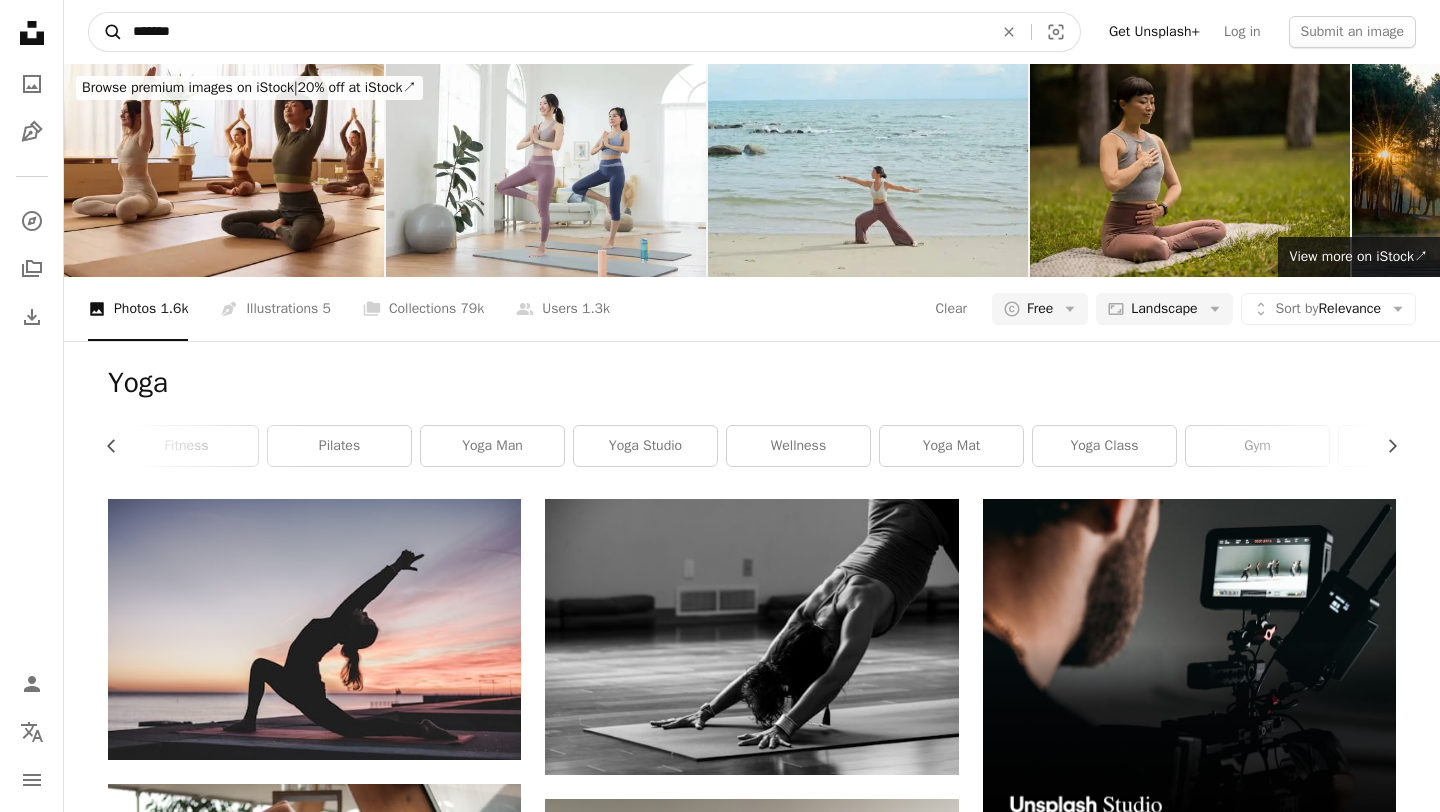 type on "*******" 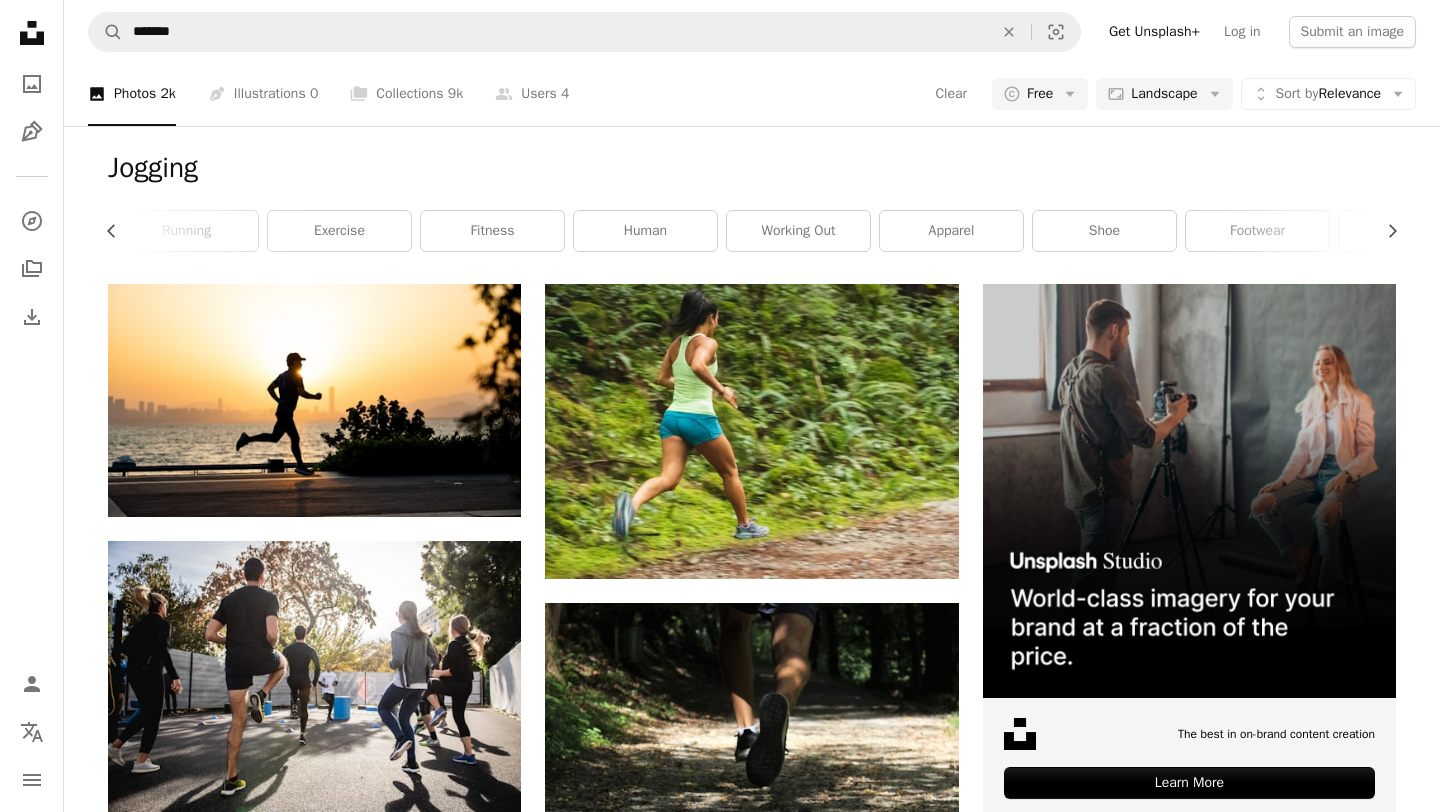 scroll, scrollTop: 0, scrollLeft: 0, axis: both 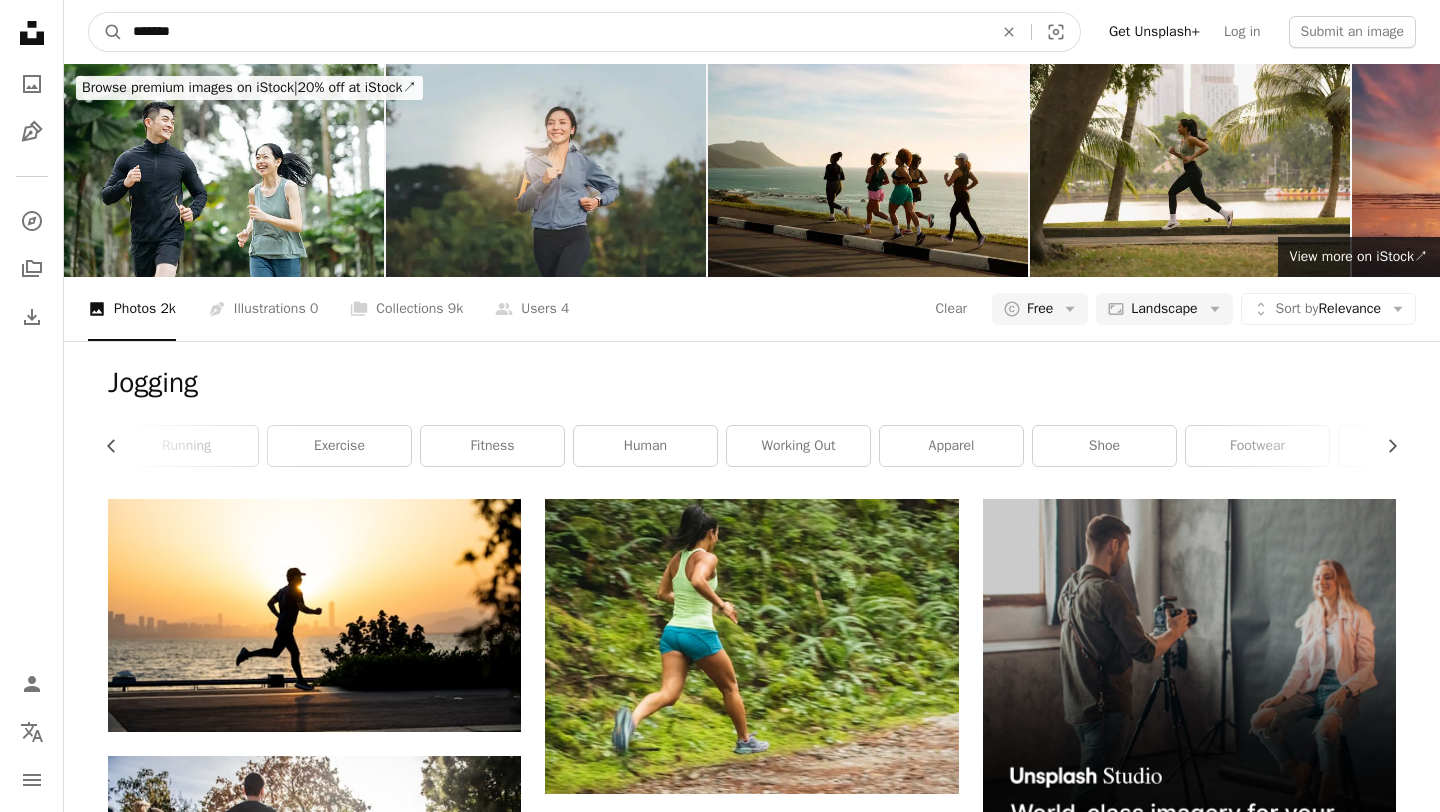 click on "*******" at bounding box center [555, 32] 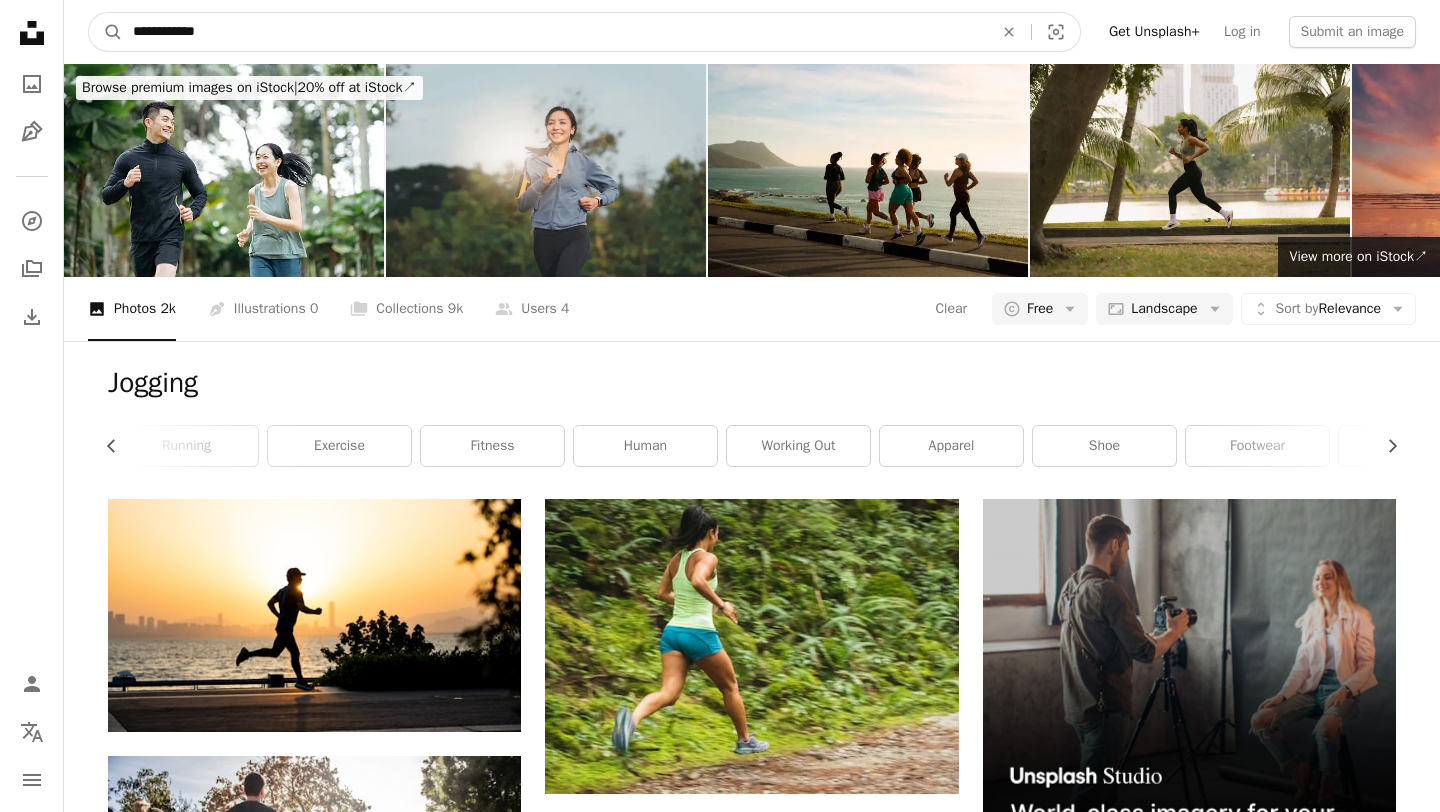 type on "**********" 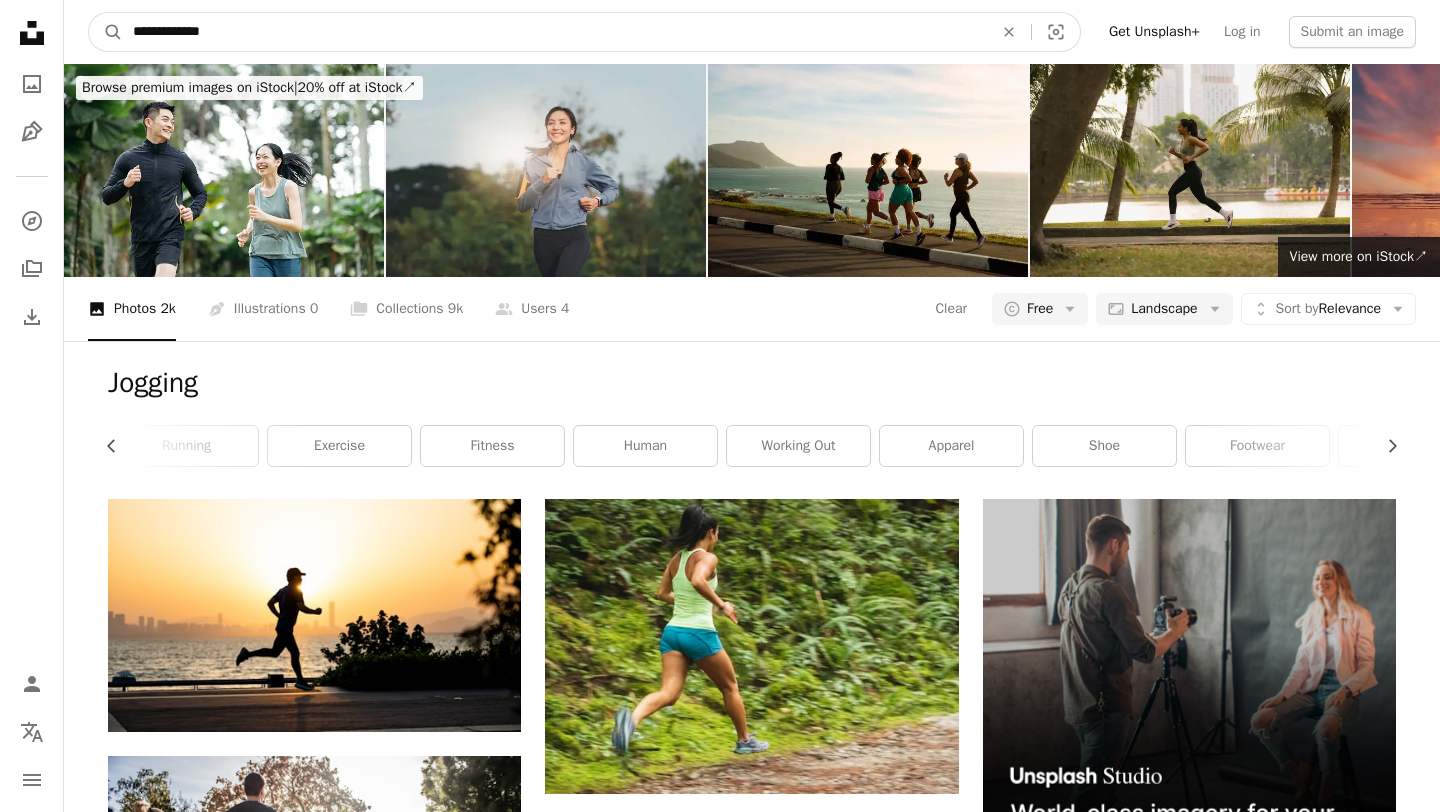 click on "A magnifying glass" at bounding box center [106, 32] 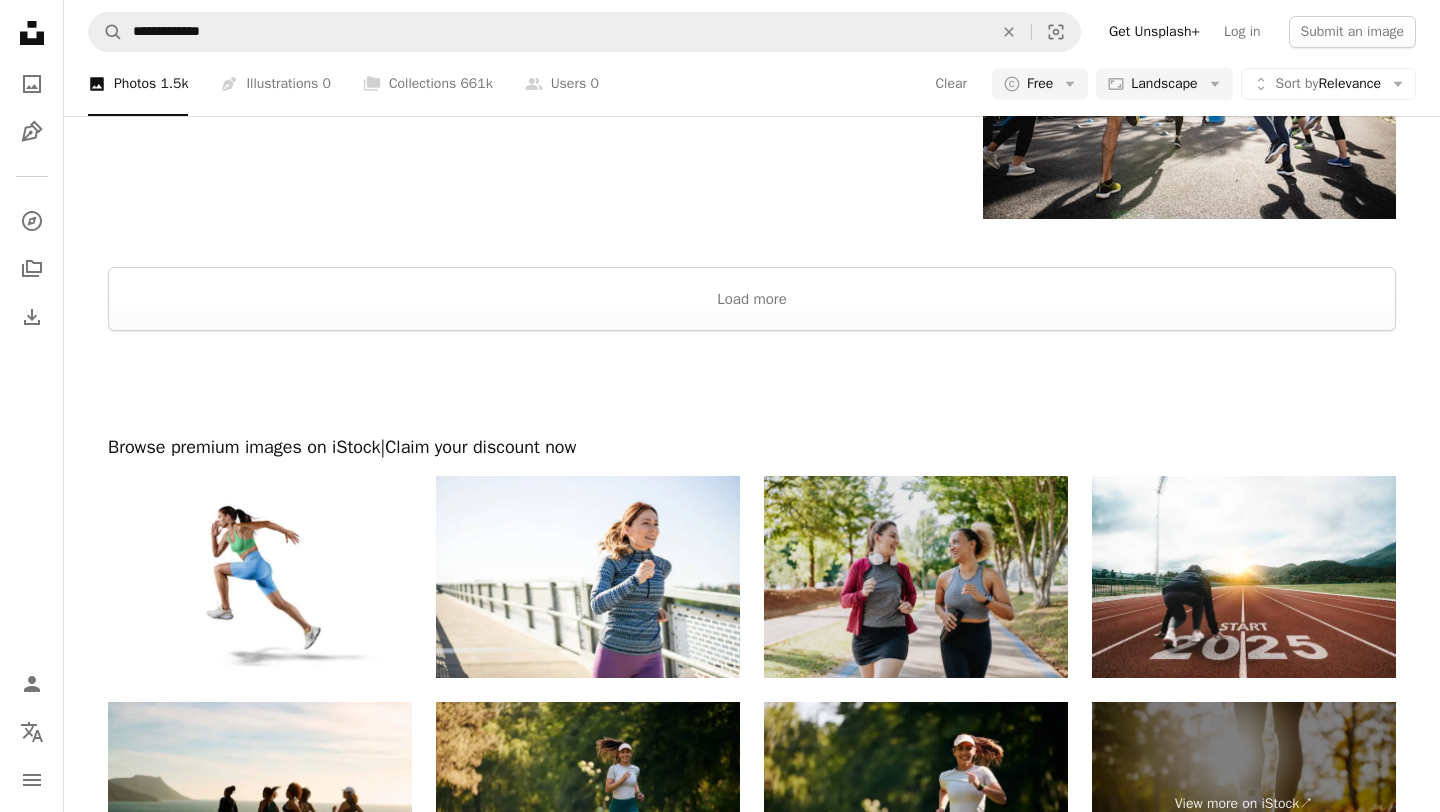 scroll, scrollTop: 2950, scrollLeft: 0, axis: vertical 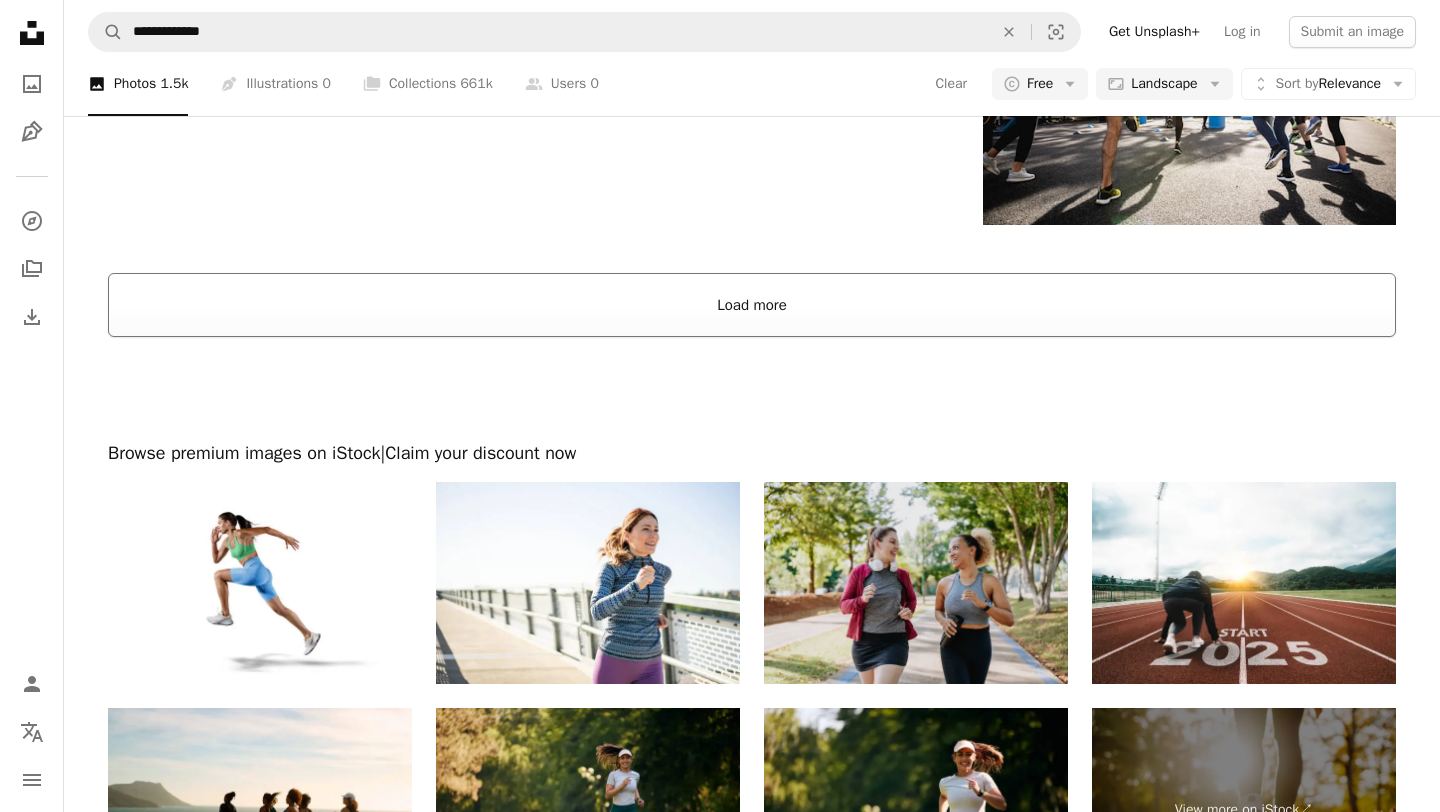 click on "Load more" at bounding box center (752, 305) 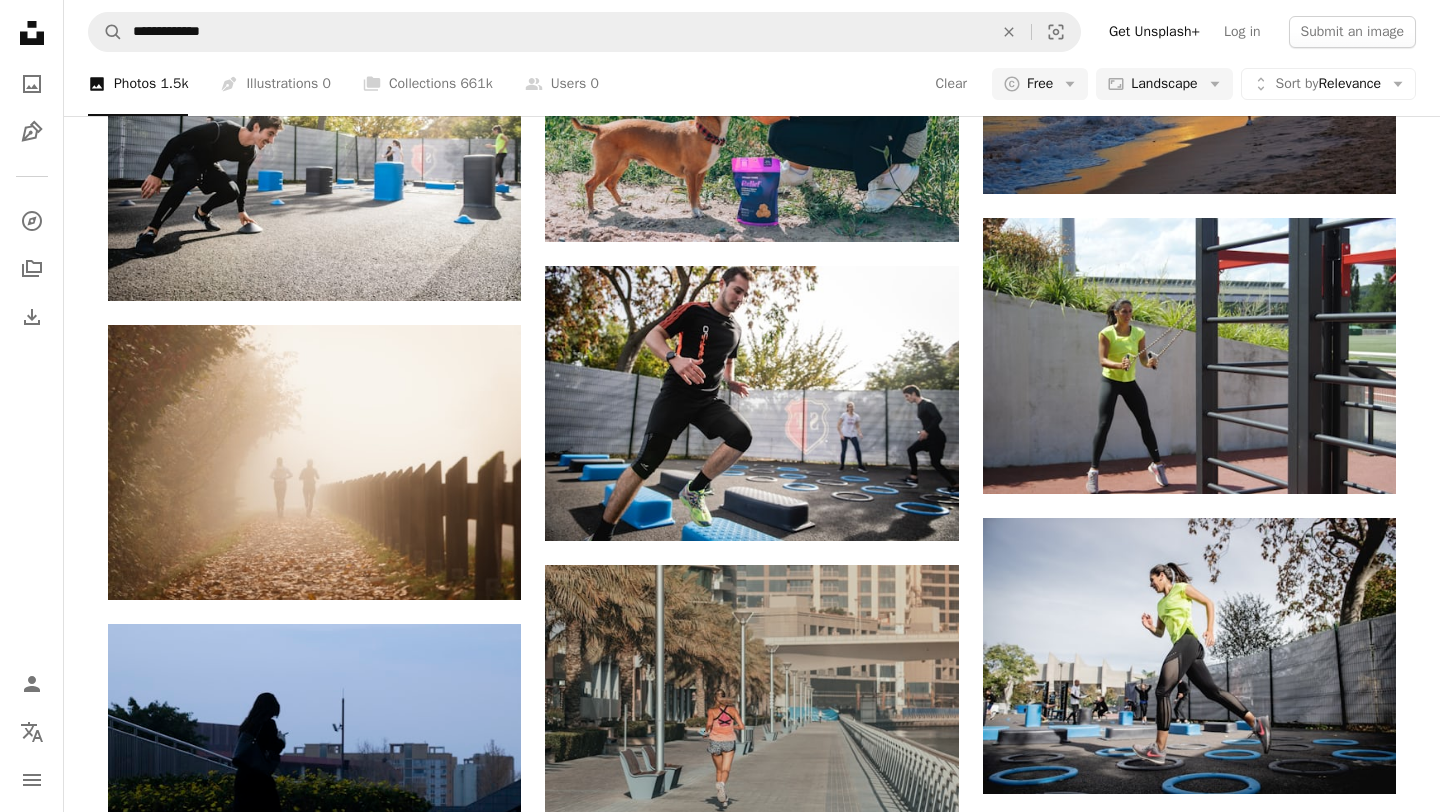 scroll, scrollTop: 1662, scrollLeft: 0, axis: vertical 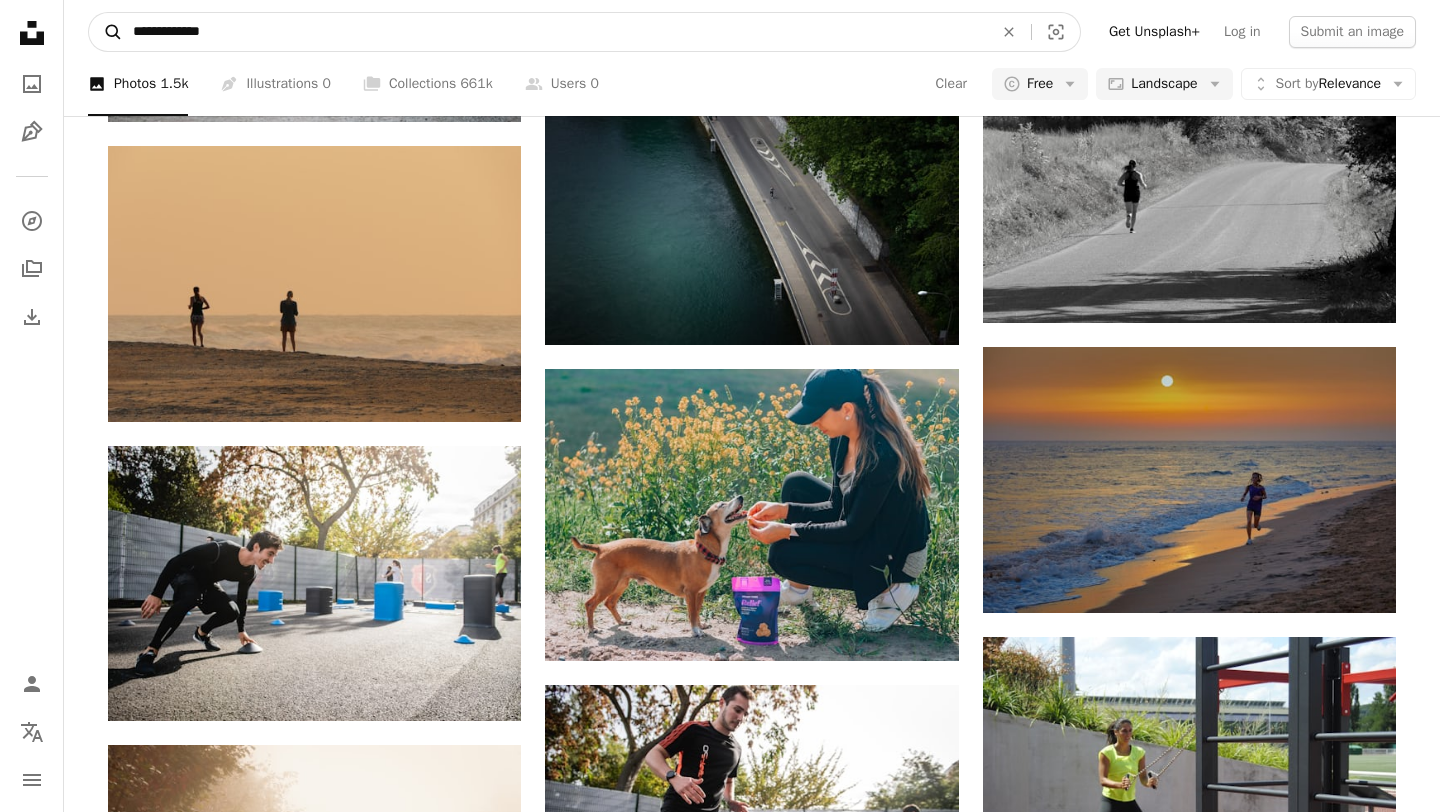 drag, startPoint x: 183, startPoint y: 29, endPoint x: 120, endPoint y: 30, distance: 63.007935 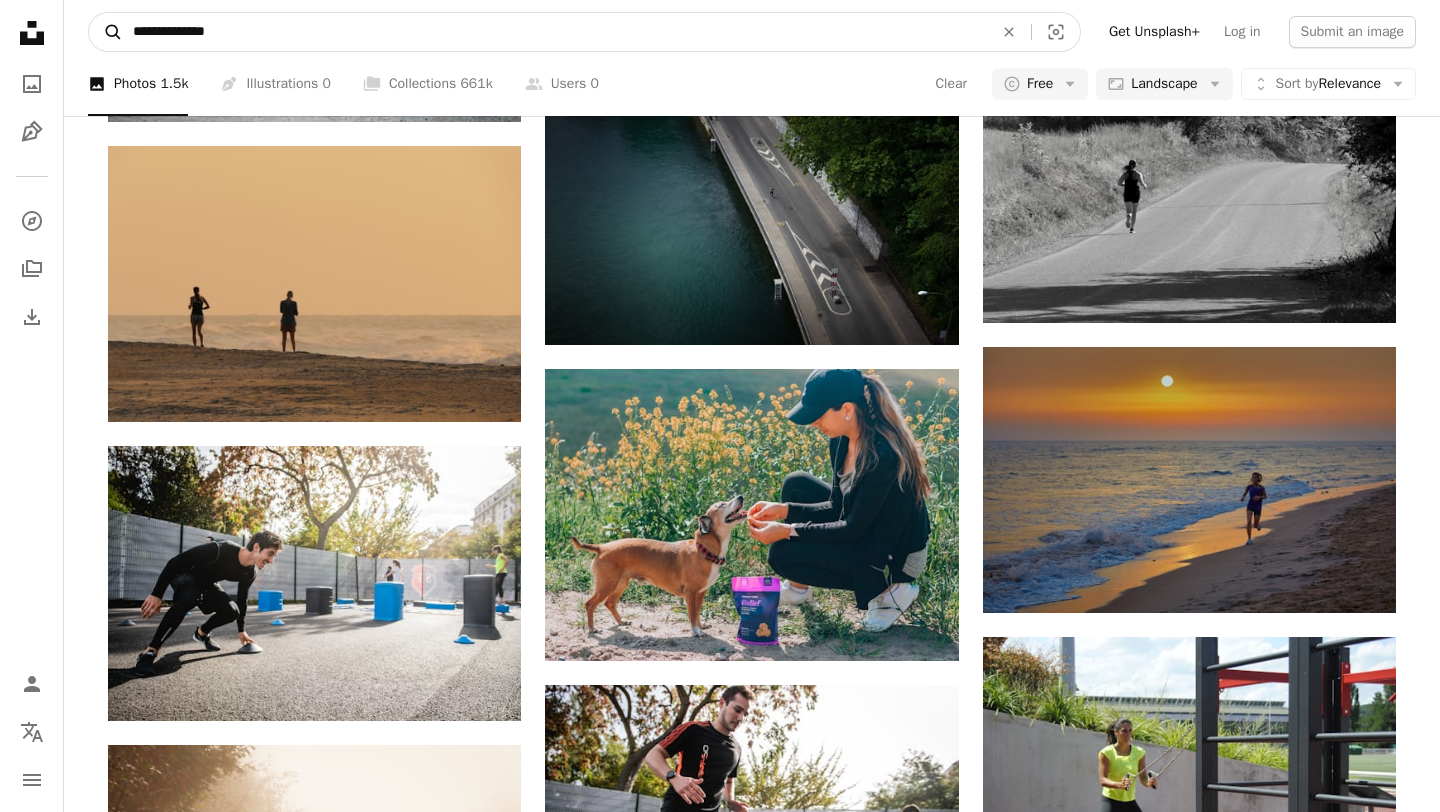 type on "**********" 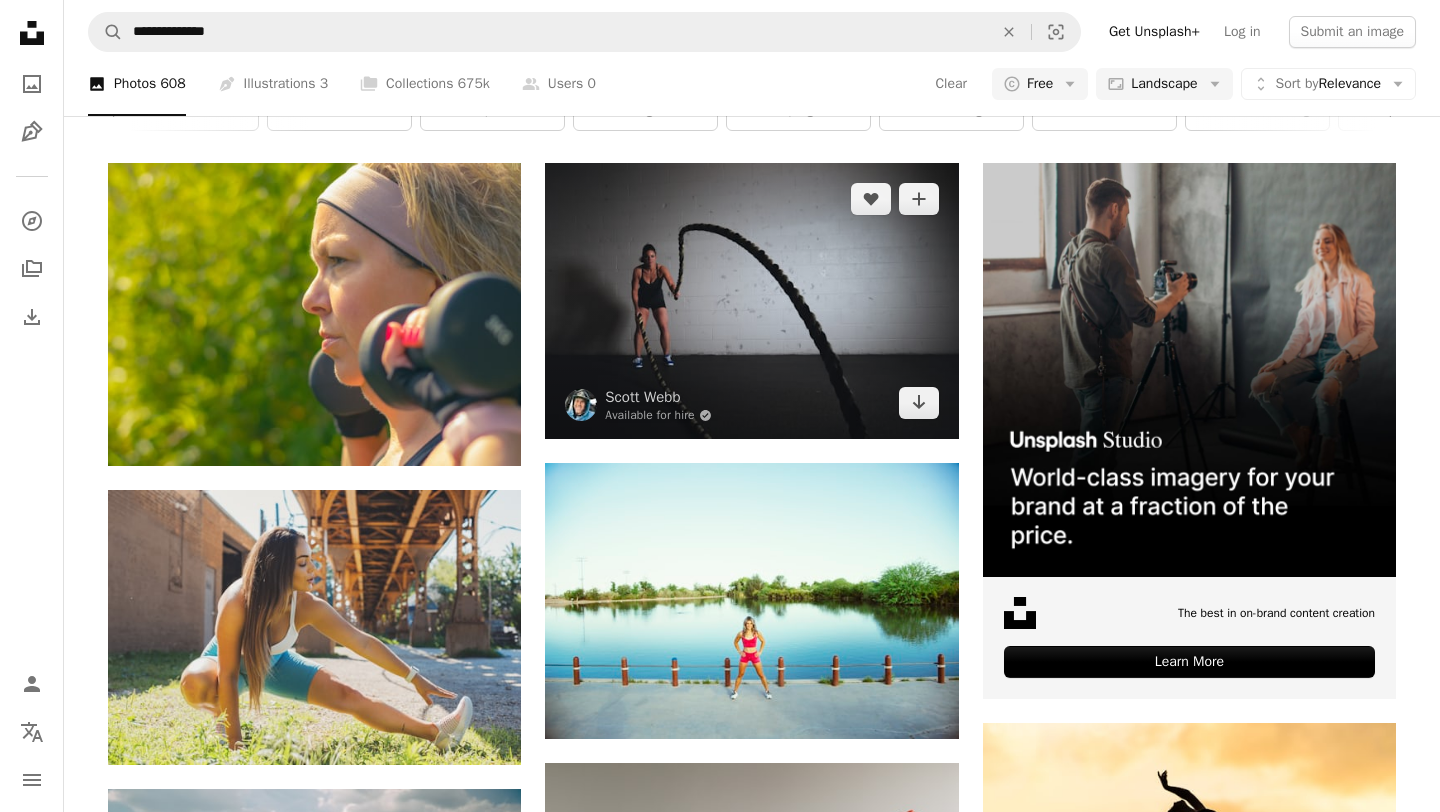 scroll, scrollTop: 338, scrollLeft: 0, axis: vertical 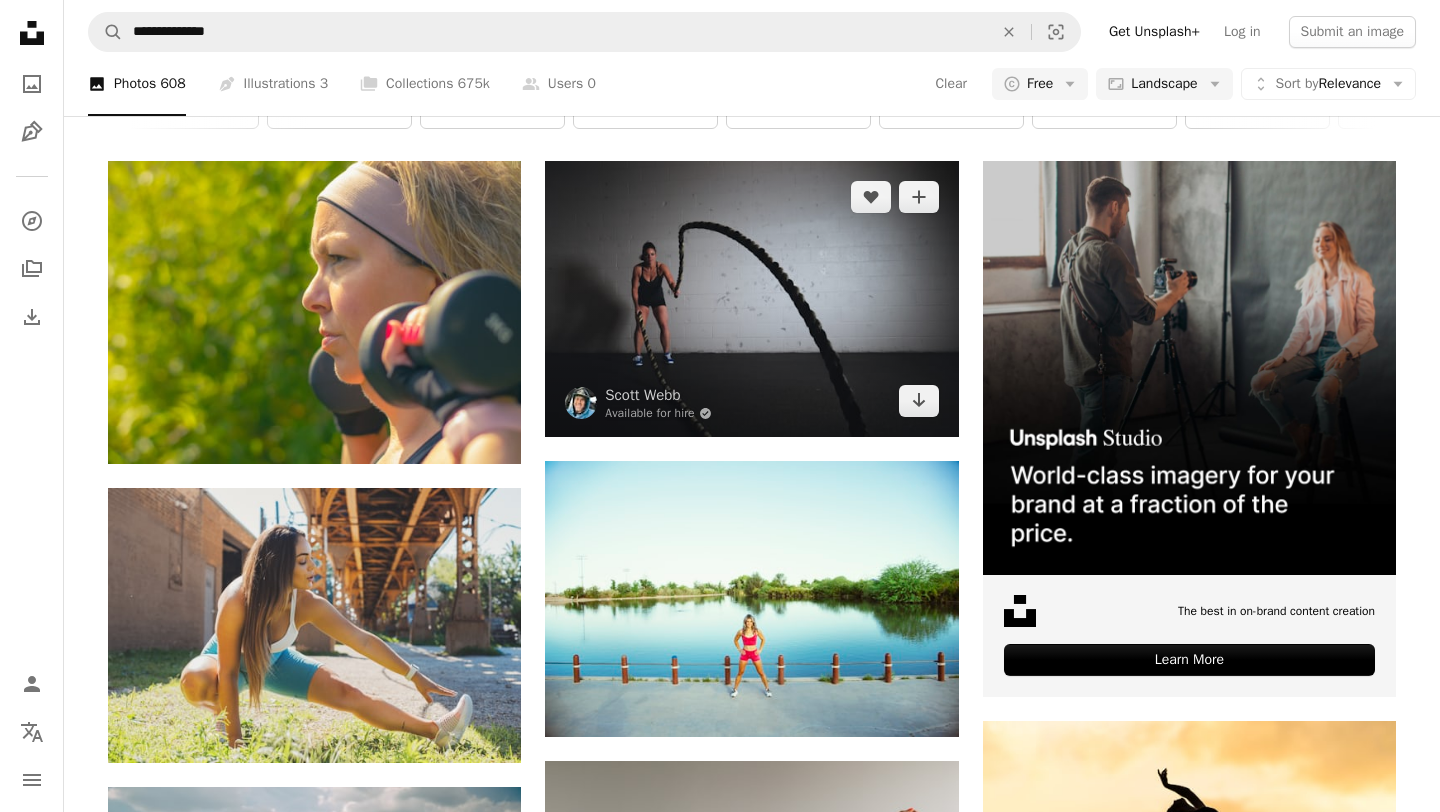 click at bounding box center [751, 299] 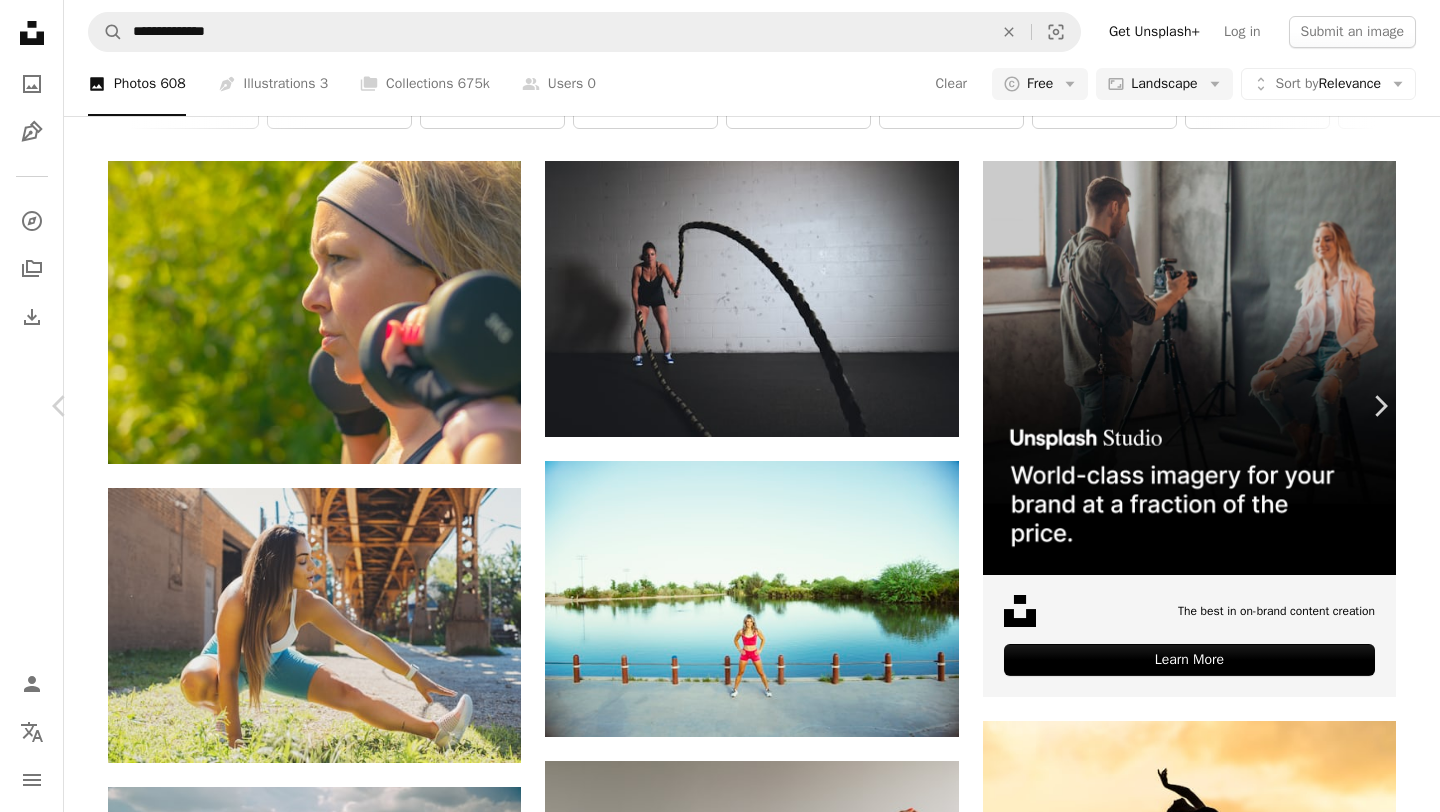 click on "Download free" at bounding box center [1191, 3753] 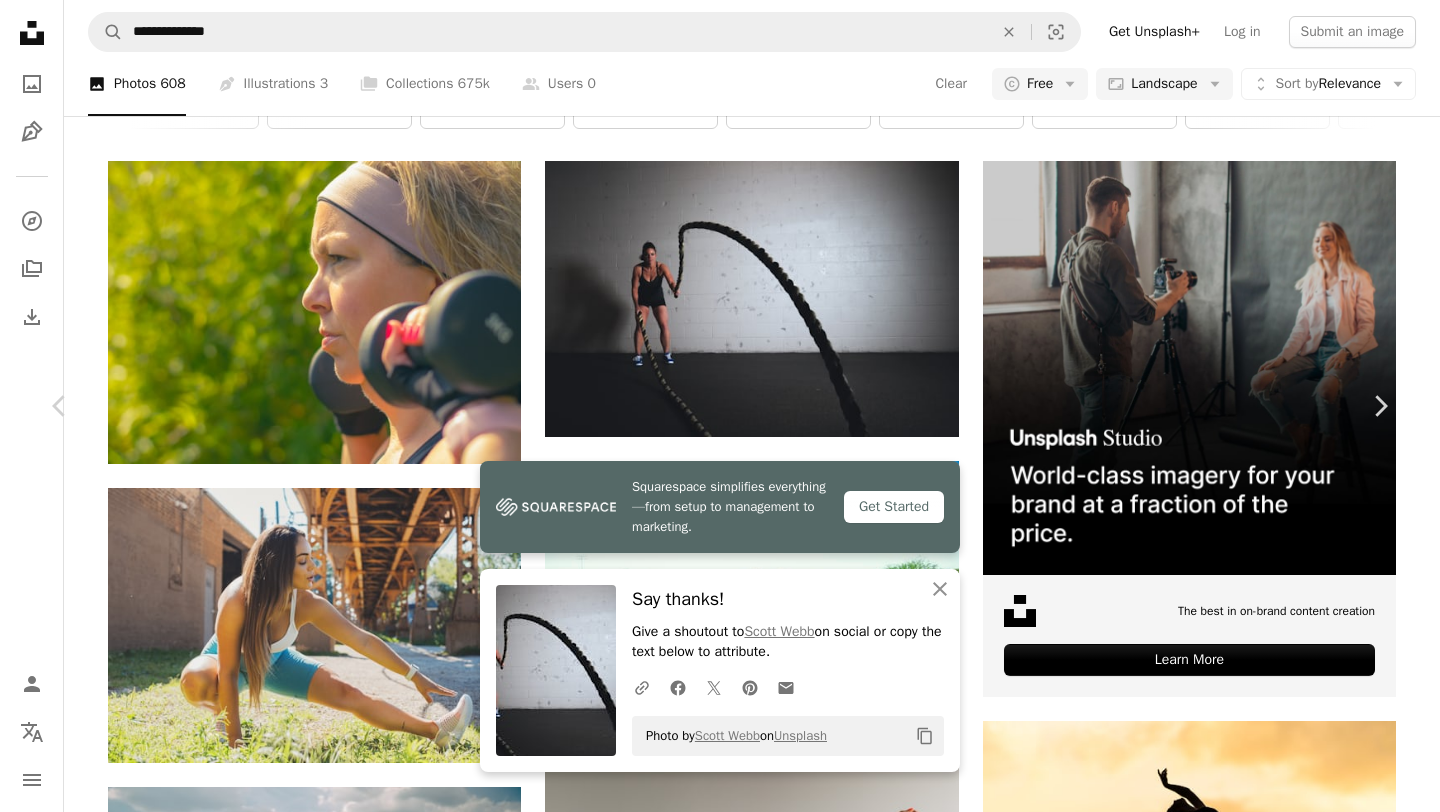click on "An X shape" at bounding box center [20, 20] 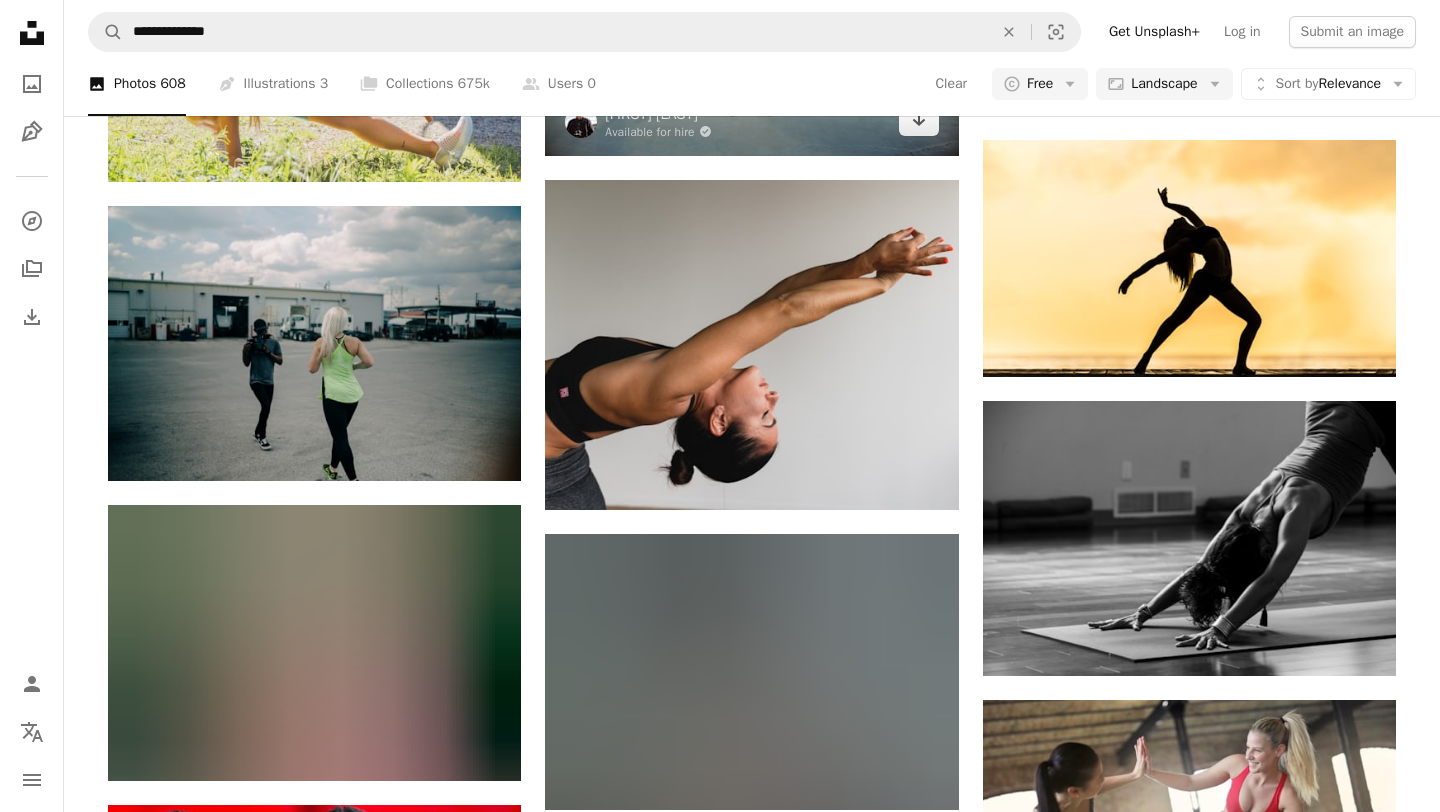 scroll, scrollTop: 0, scrollLeft: 0, axis: both 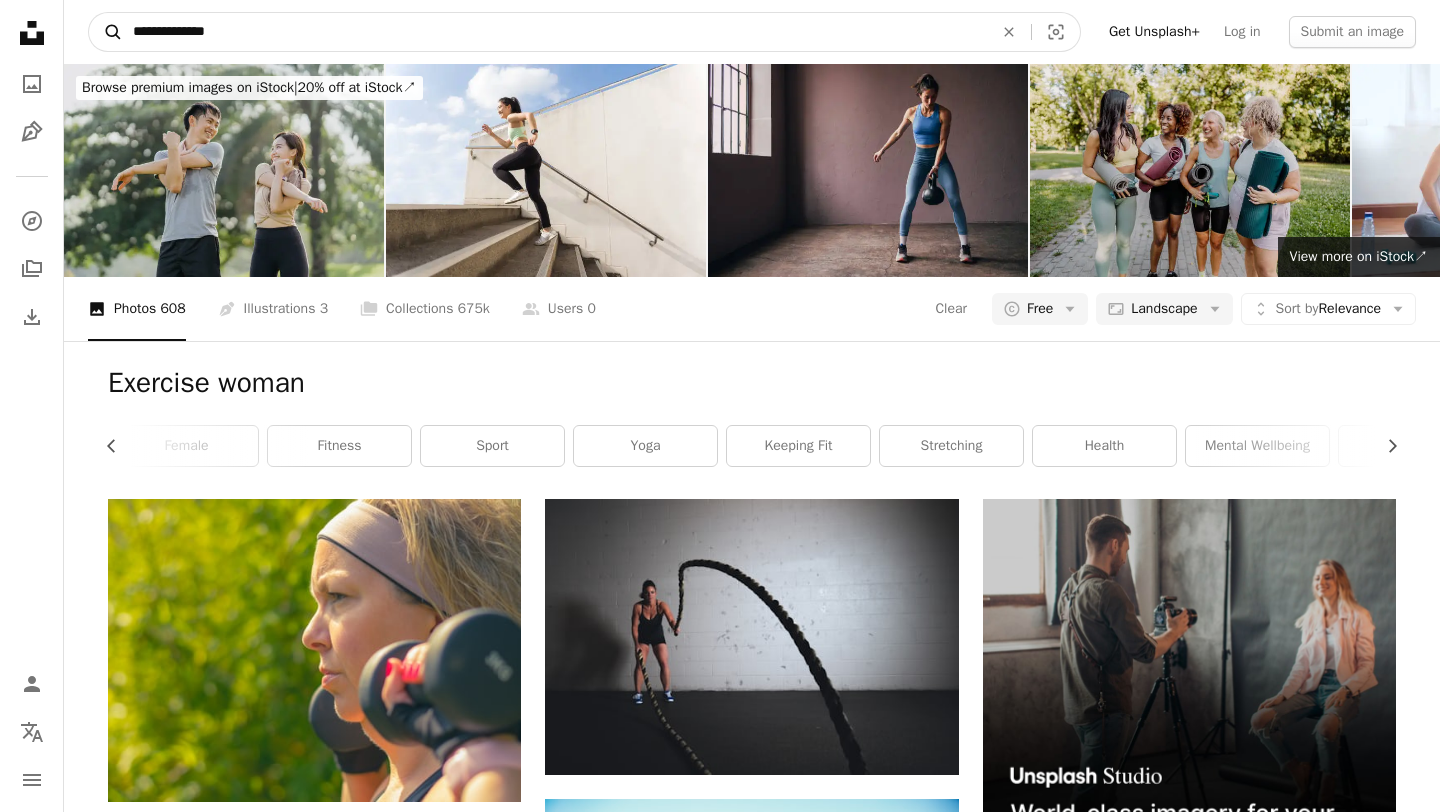 drag, startPoint x: 258, startPoint y: 32, endPoint x: 111, endPoint y: 33, distance: 147.0034 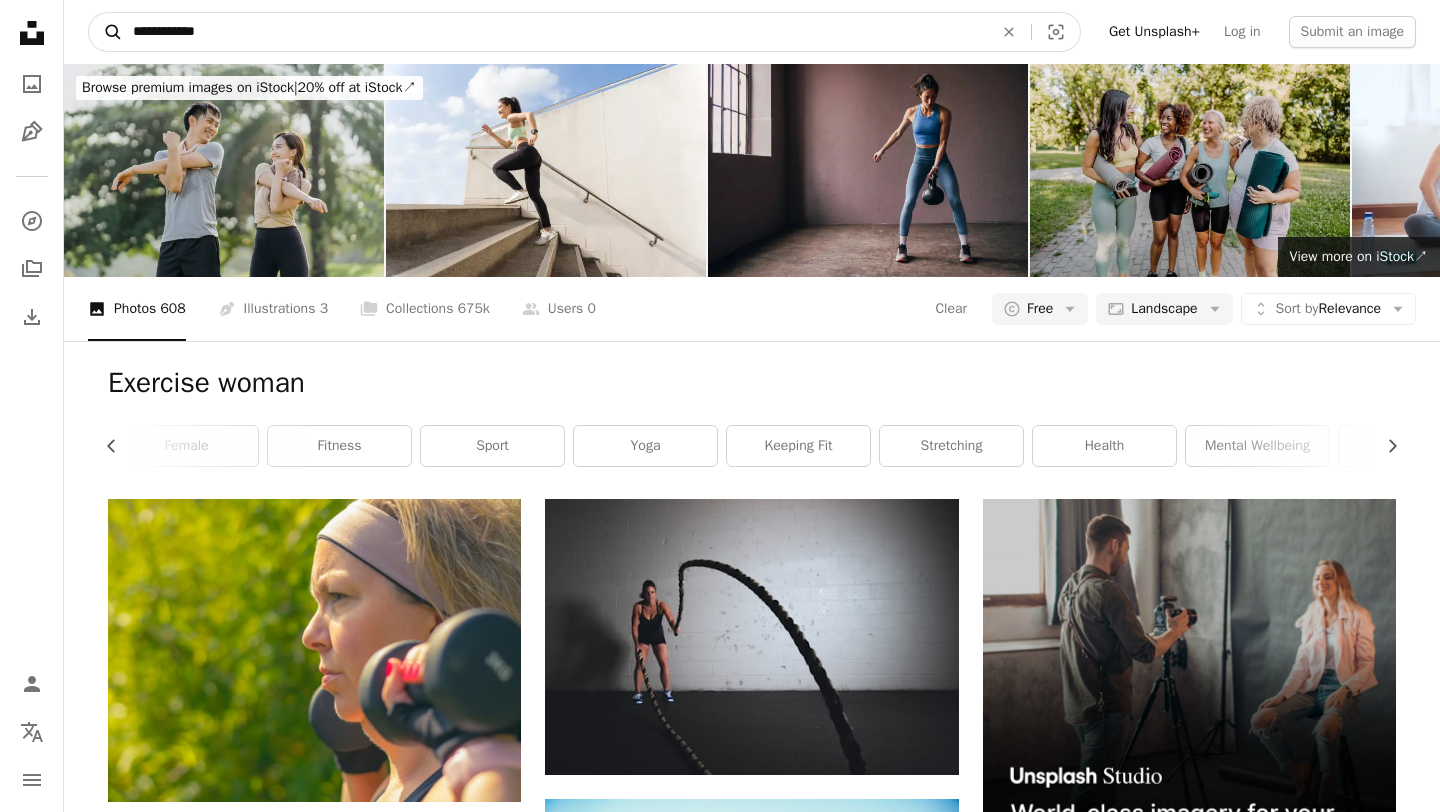 type on "**********" 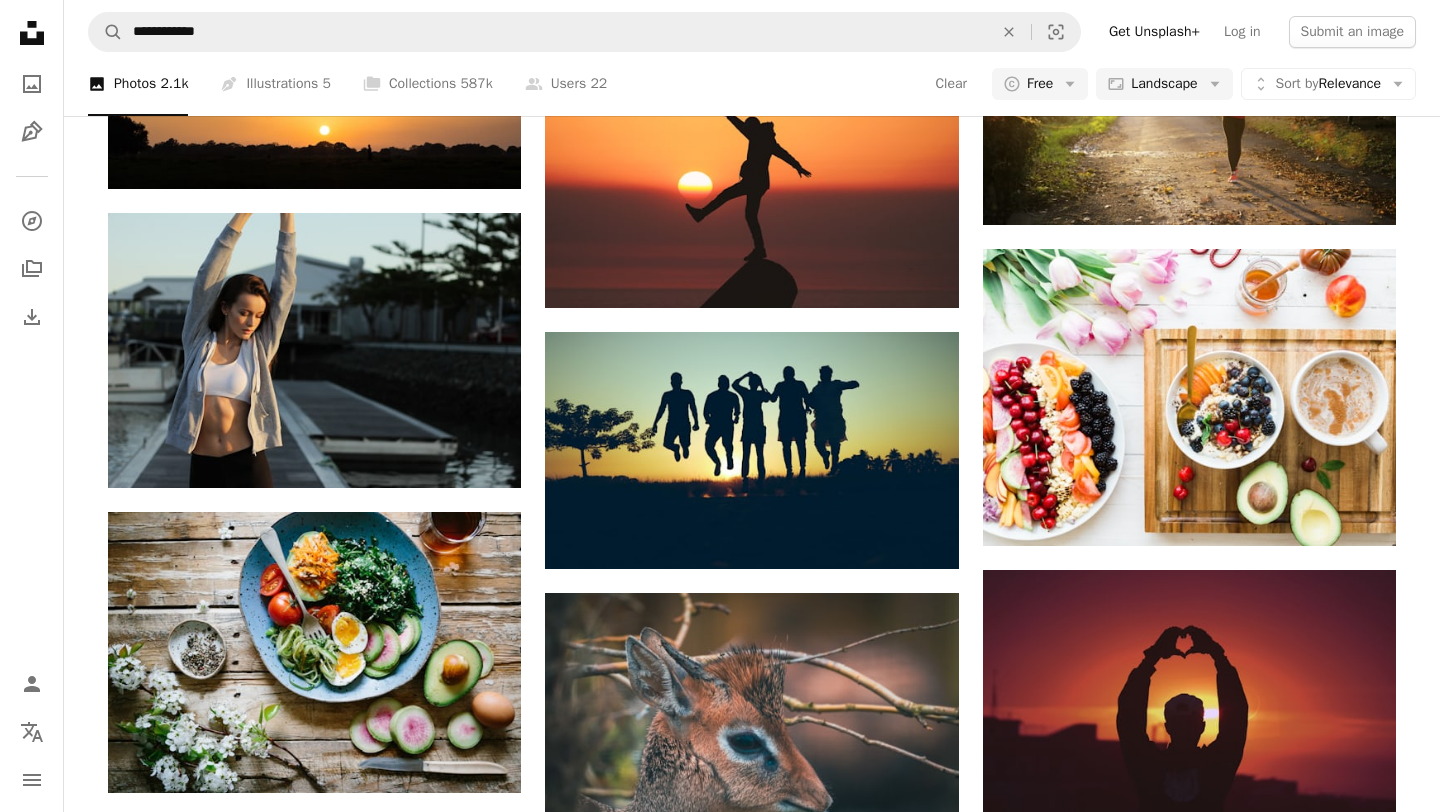 scroll, scrollTop: 1113, scrollLeft: 0, axis: vertical 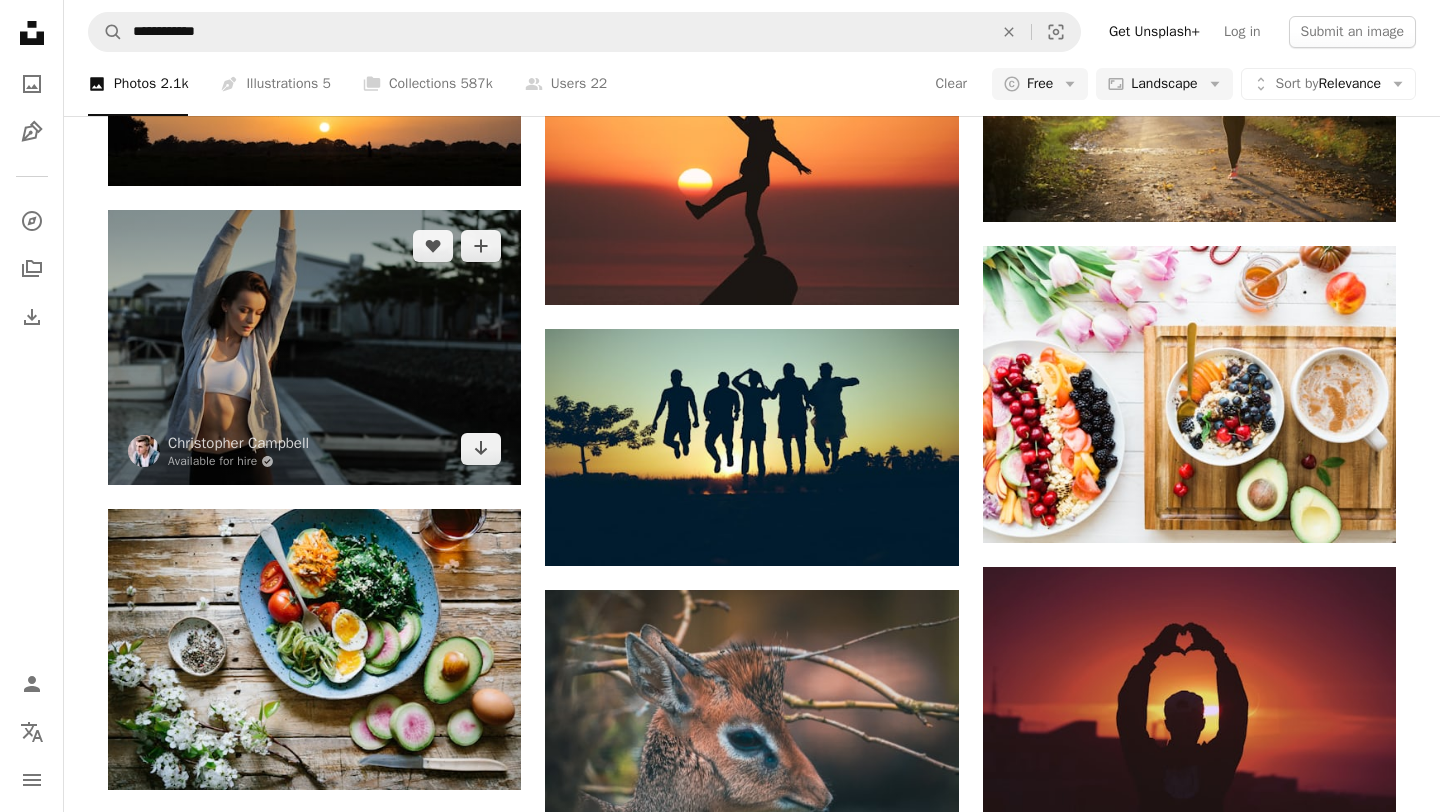 click at bounding box center [314, 347] 